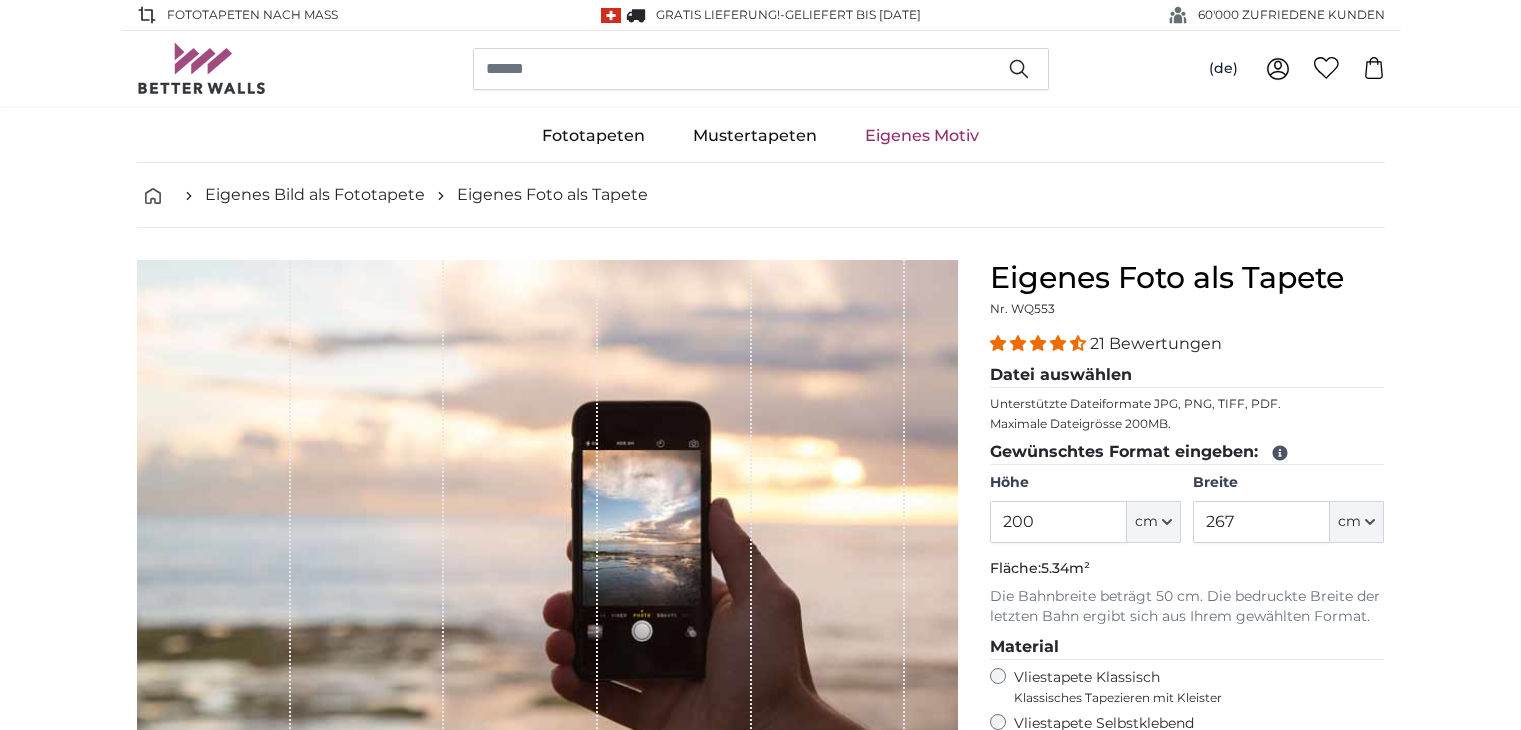 scroll, scrollTop: 0, scrollLeft: 0, axis: both 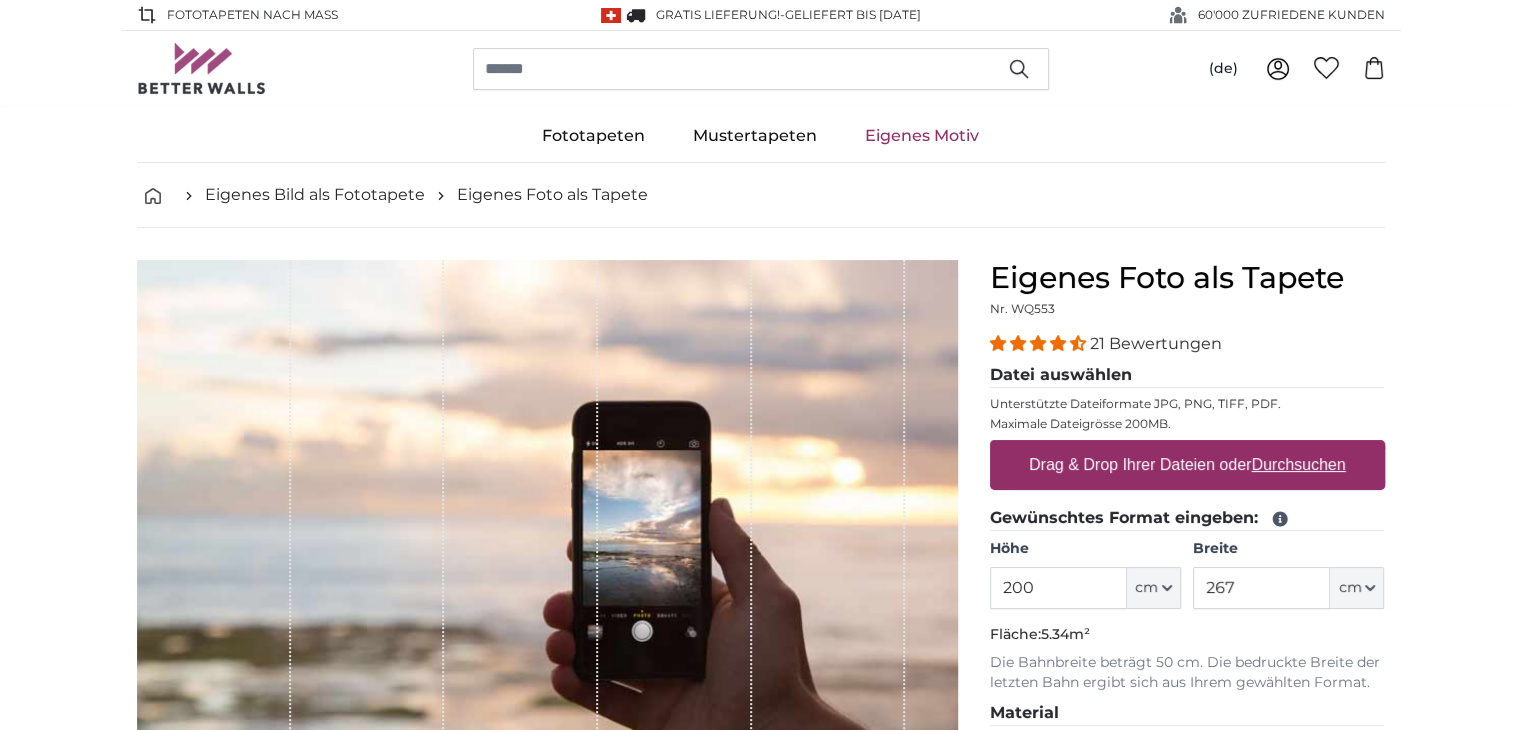click on "Durchsuchen" at bounding box center [1298, 464] 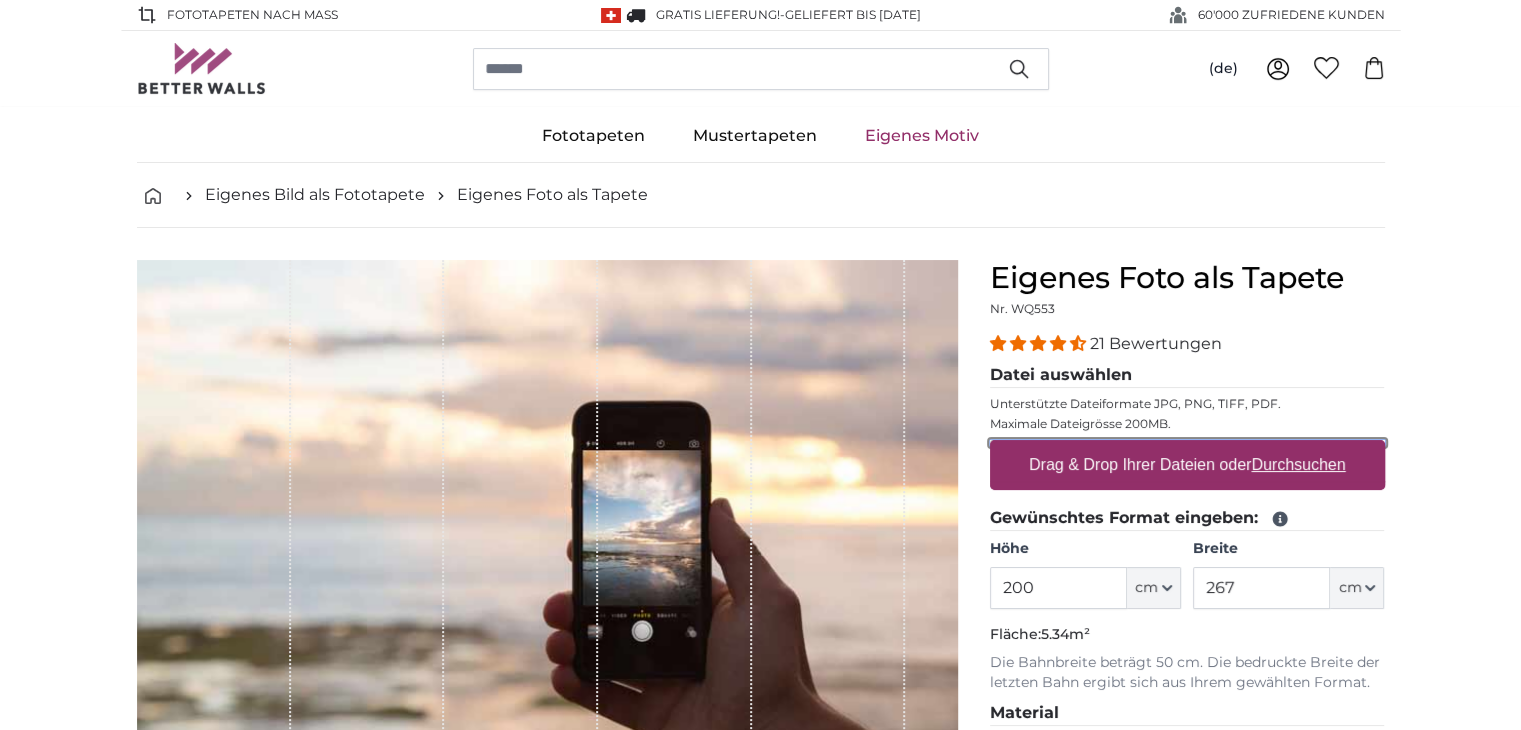 click on "Drag & Drop Ihrer Dateien oder  Durchsuchen" at bounding box center (1187, 443) 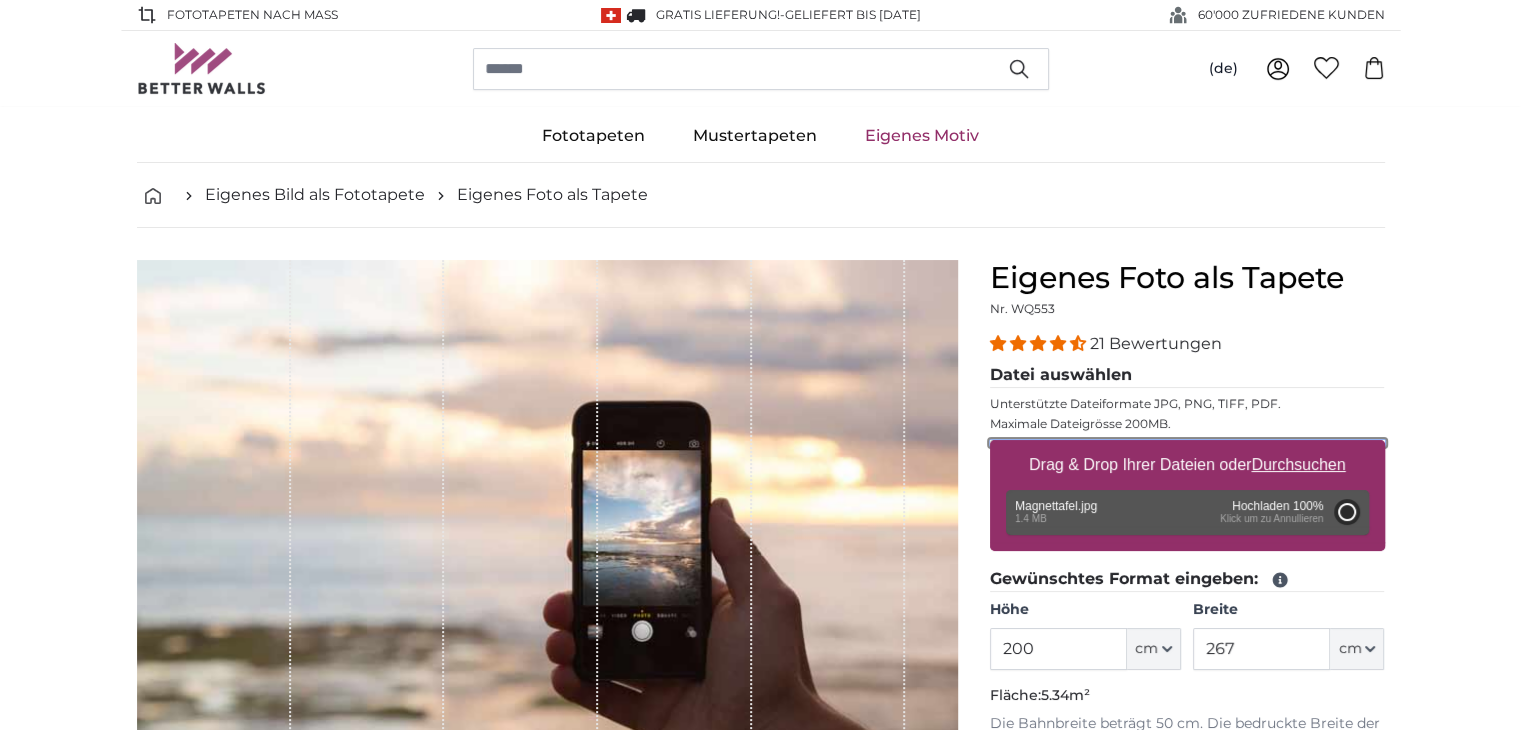 type on "182" 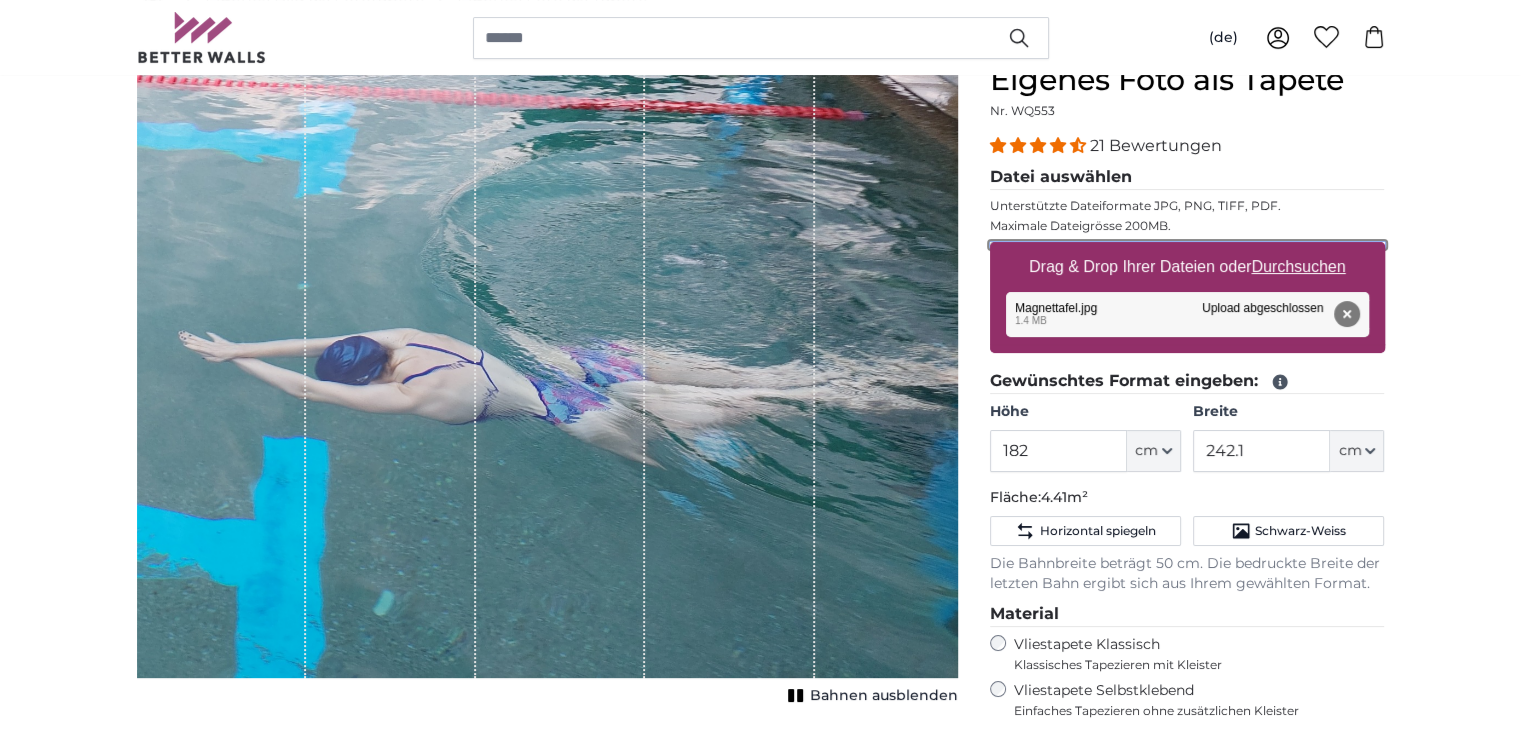 scroll, scrollTop: 172, scrollLeft: 0, axis: vertical 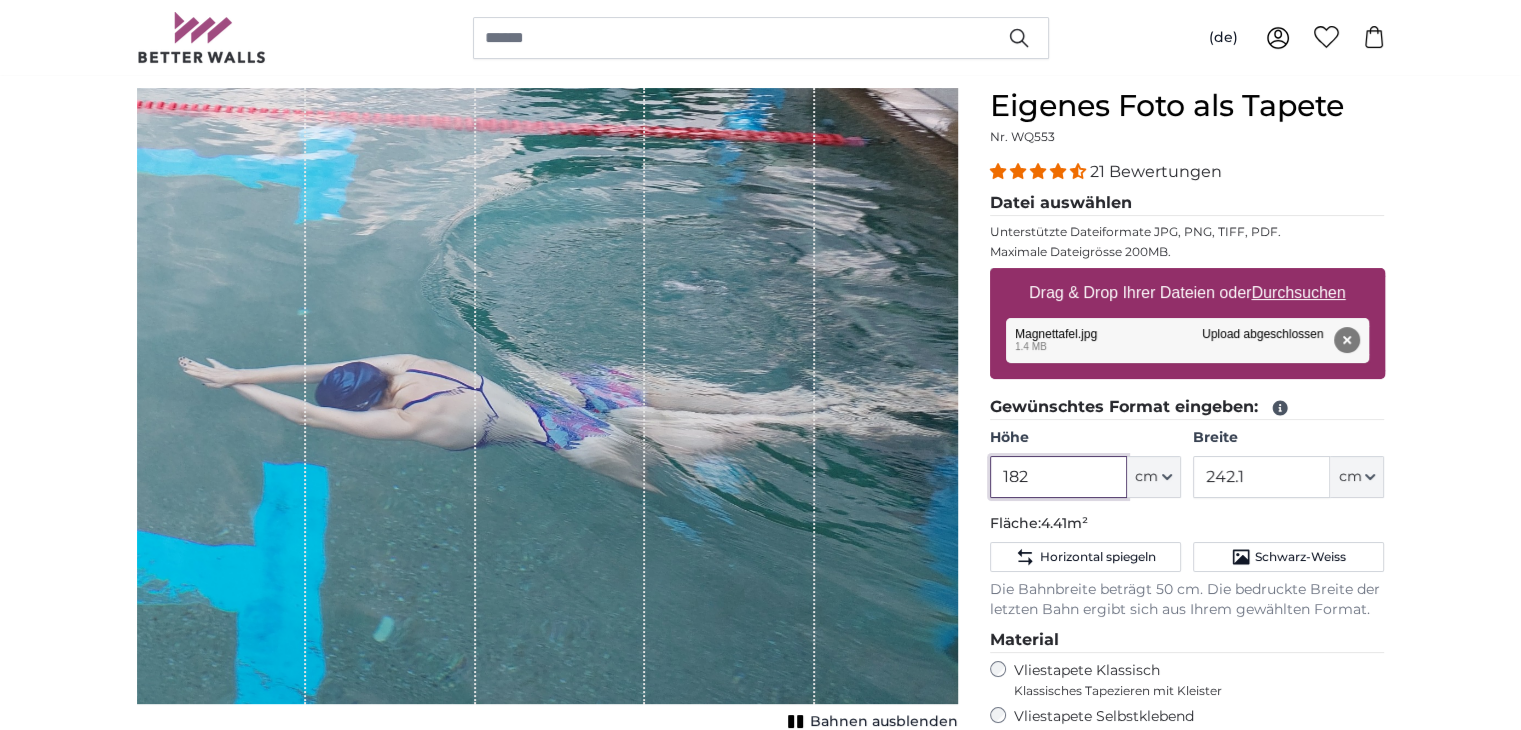 drag, startPoint x: 1041, startPoint y: 484, endPoint x: 990, endPoint y: 477, distance: 51.47815 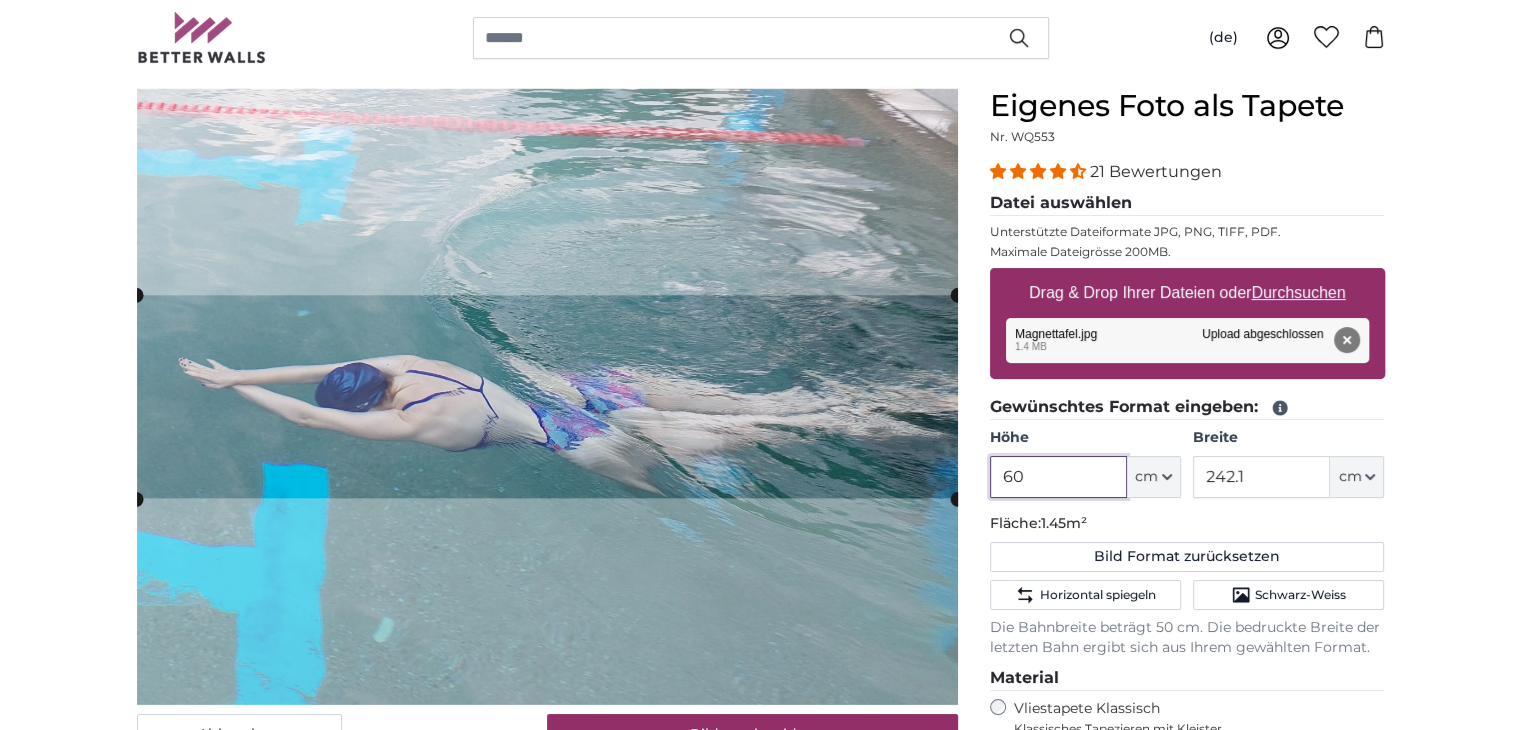 type on "60" 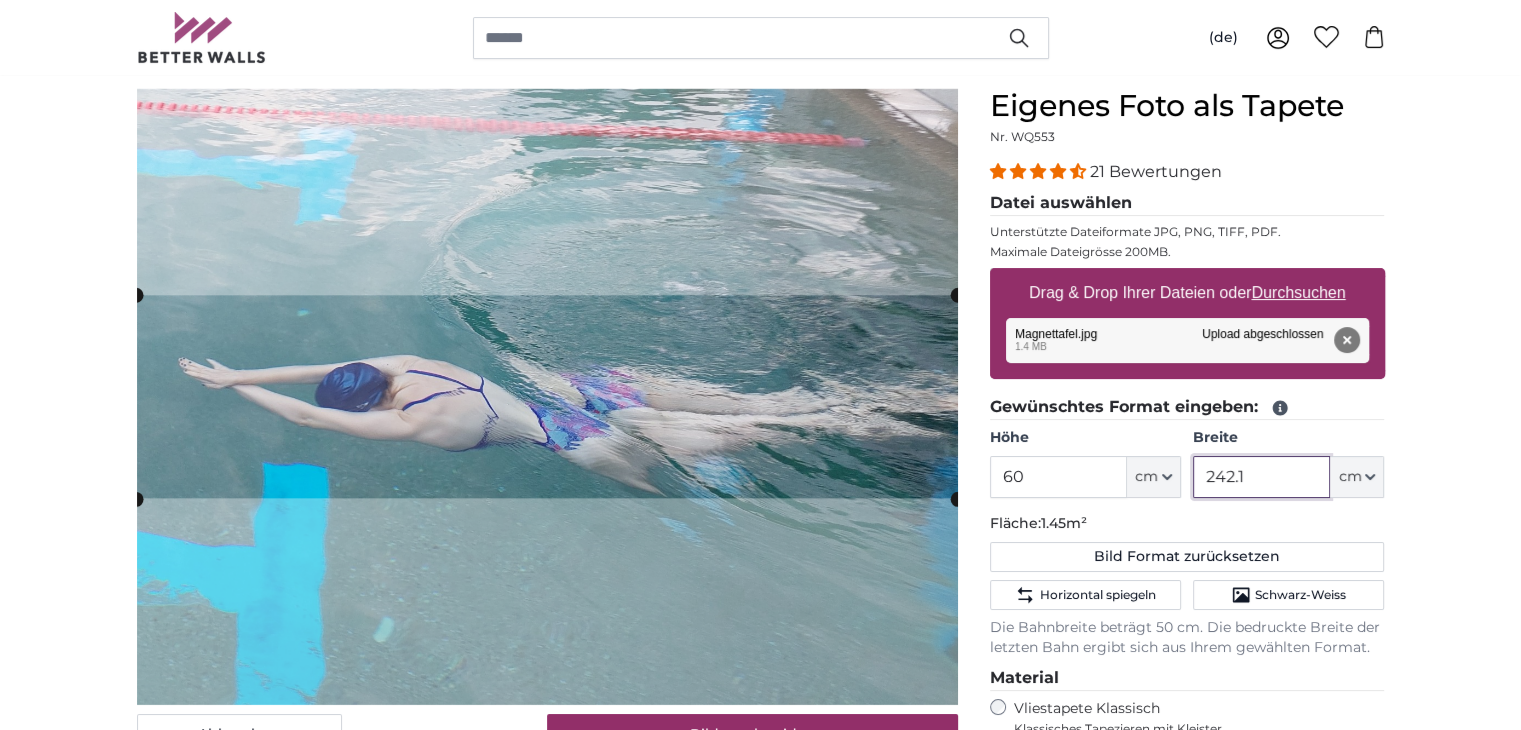 click on "242.1" at bounding box center [1261, 477] 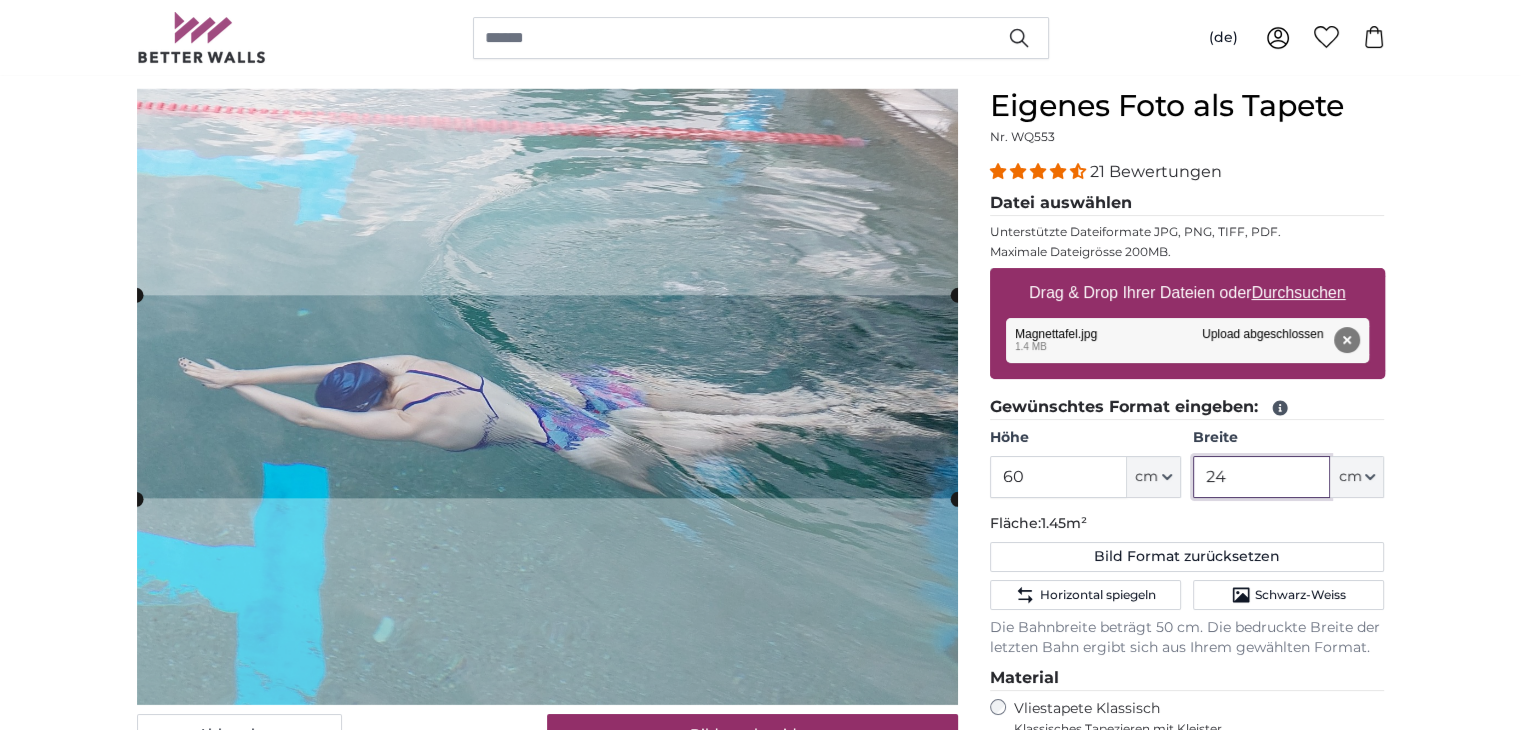 type on "2" 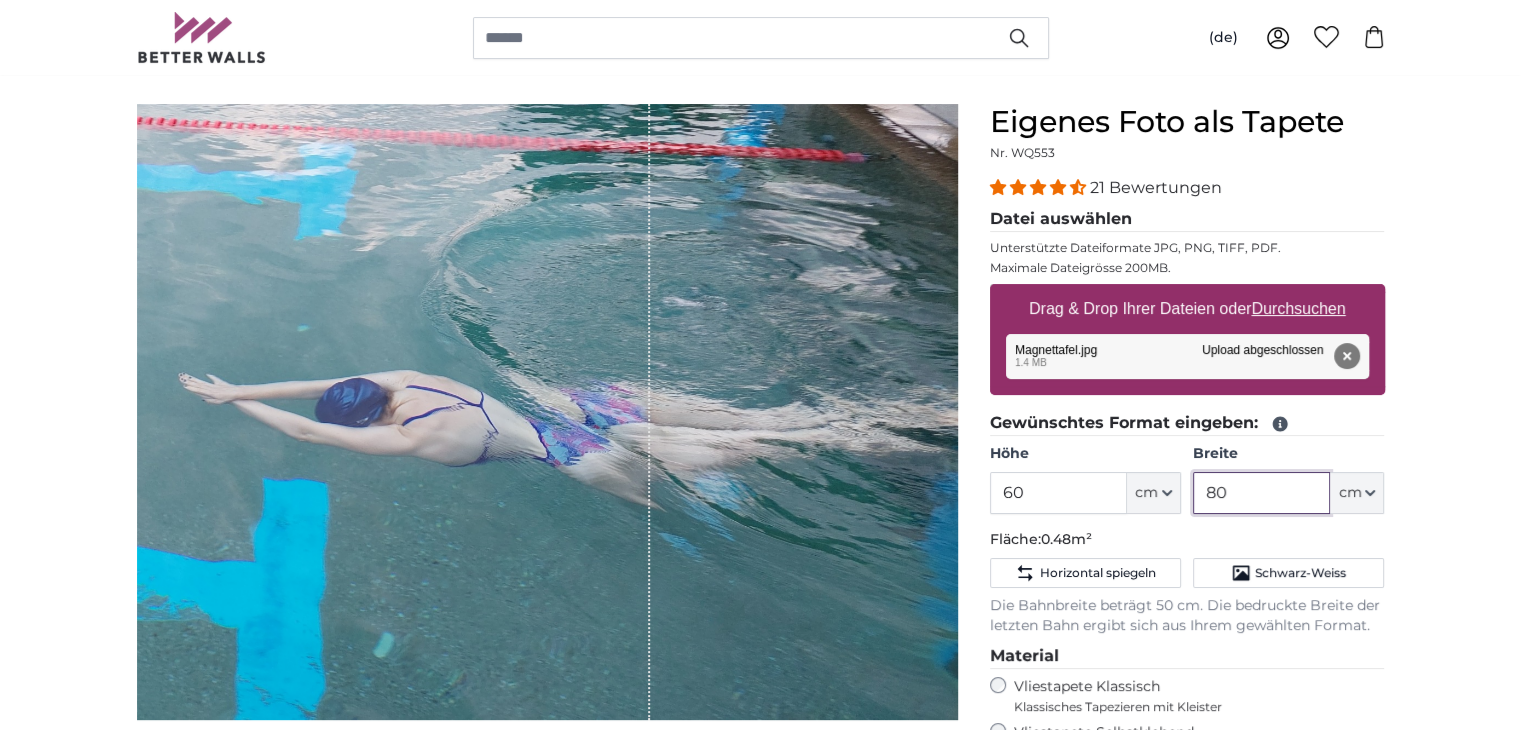 scroll, scrollTop: 150, scrollLeft: 0, axis: vertical 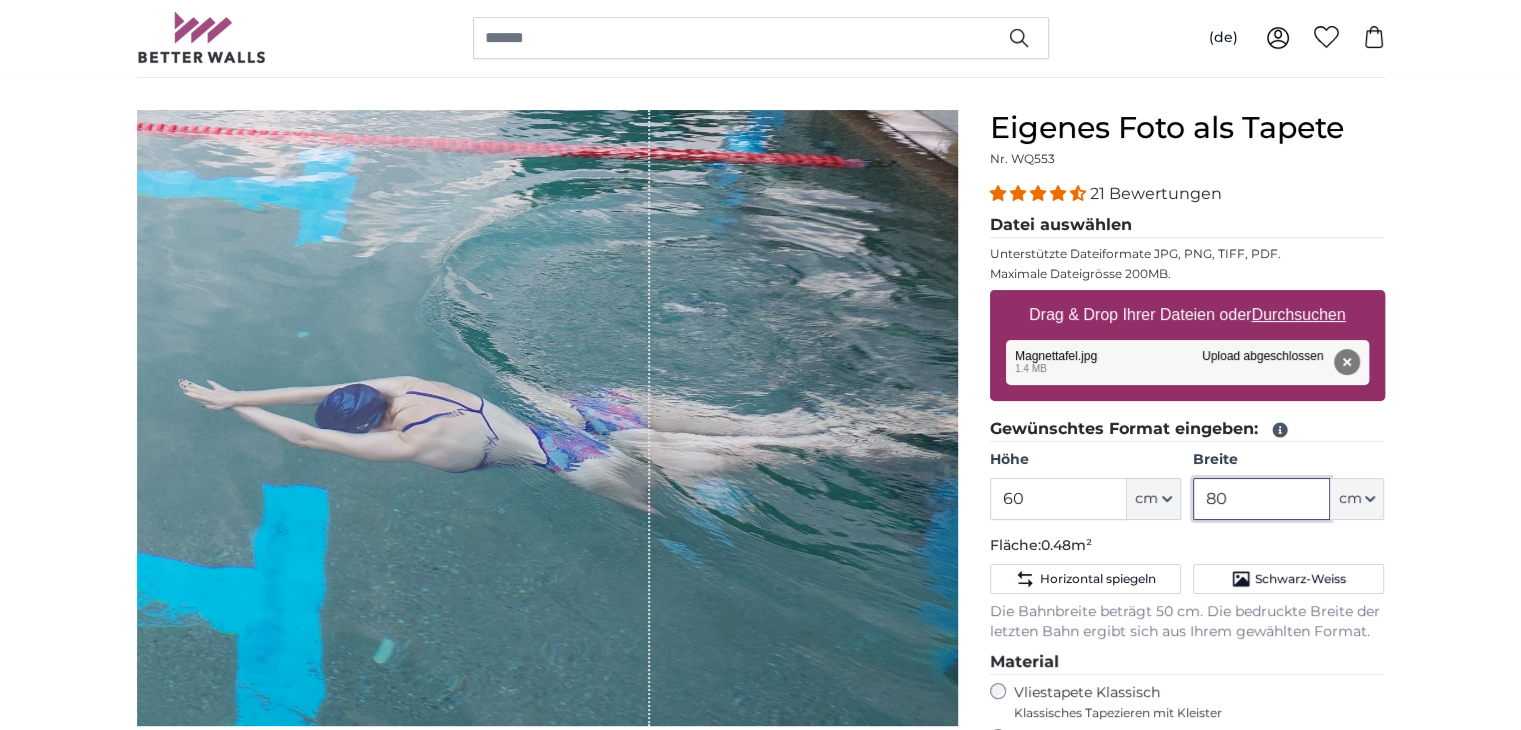 type on "8" 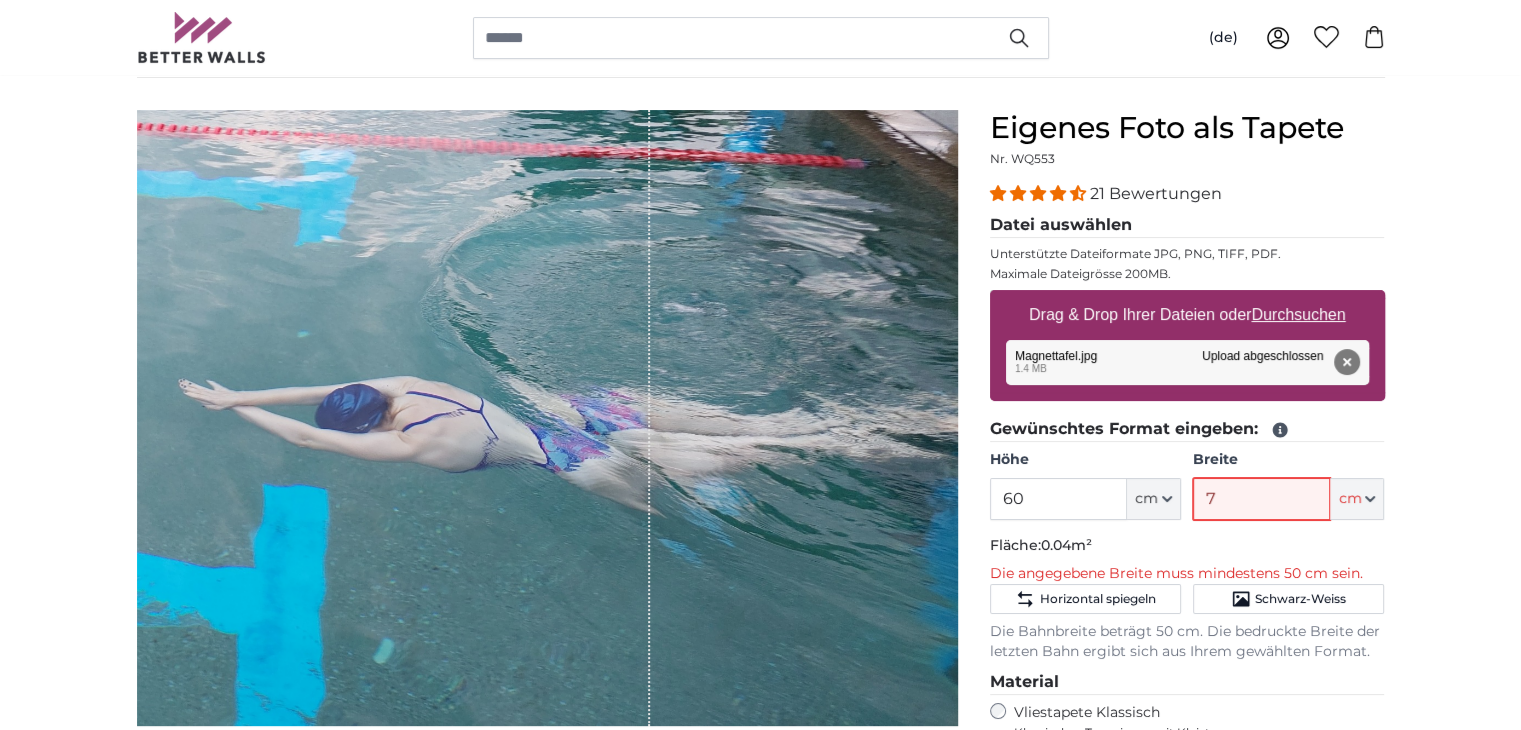 type on "70" 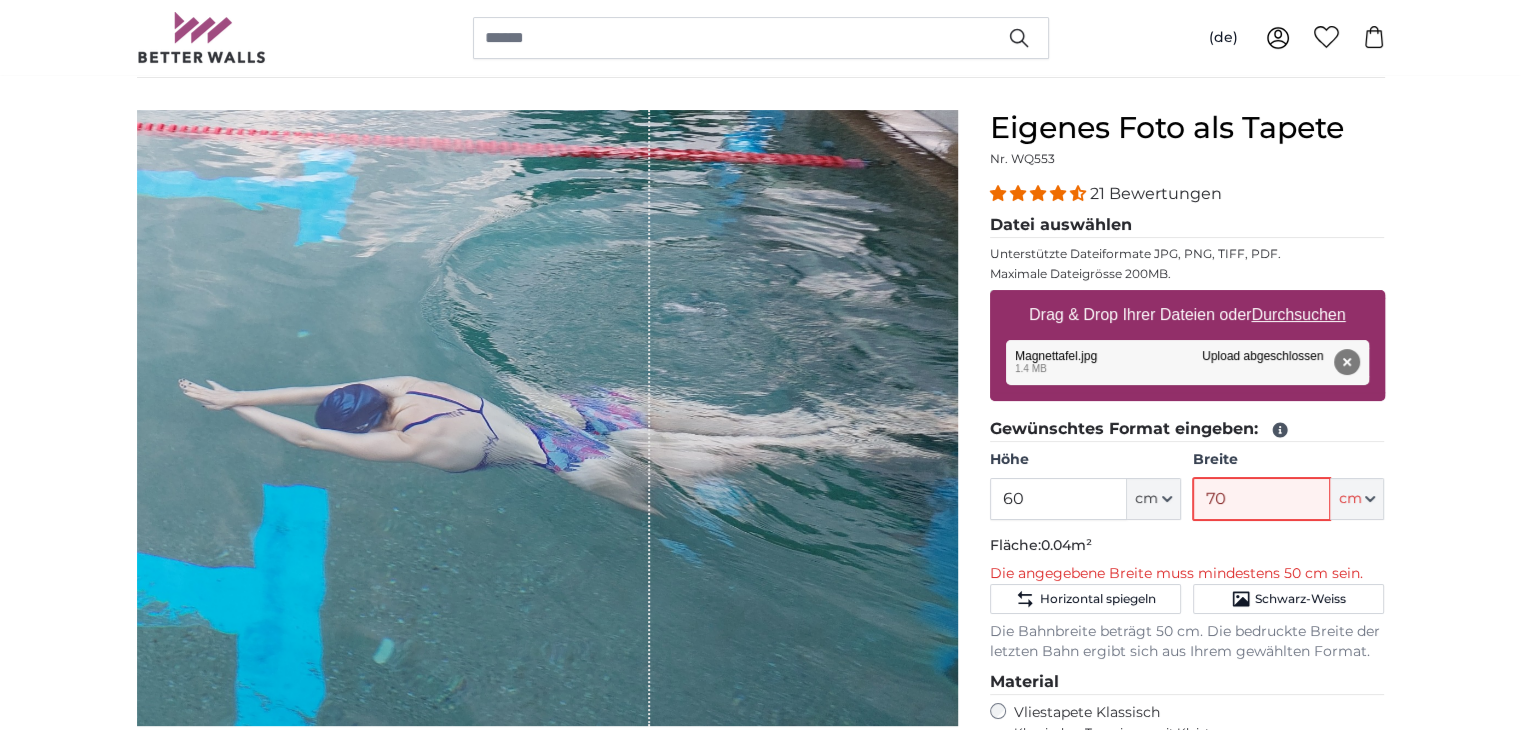 type 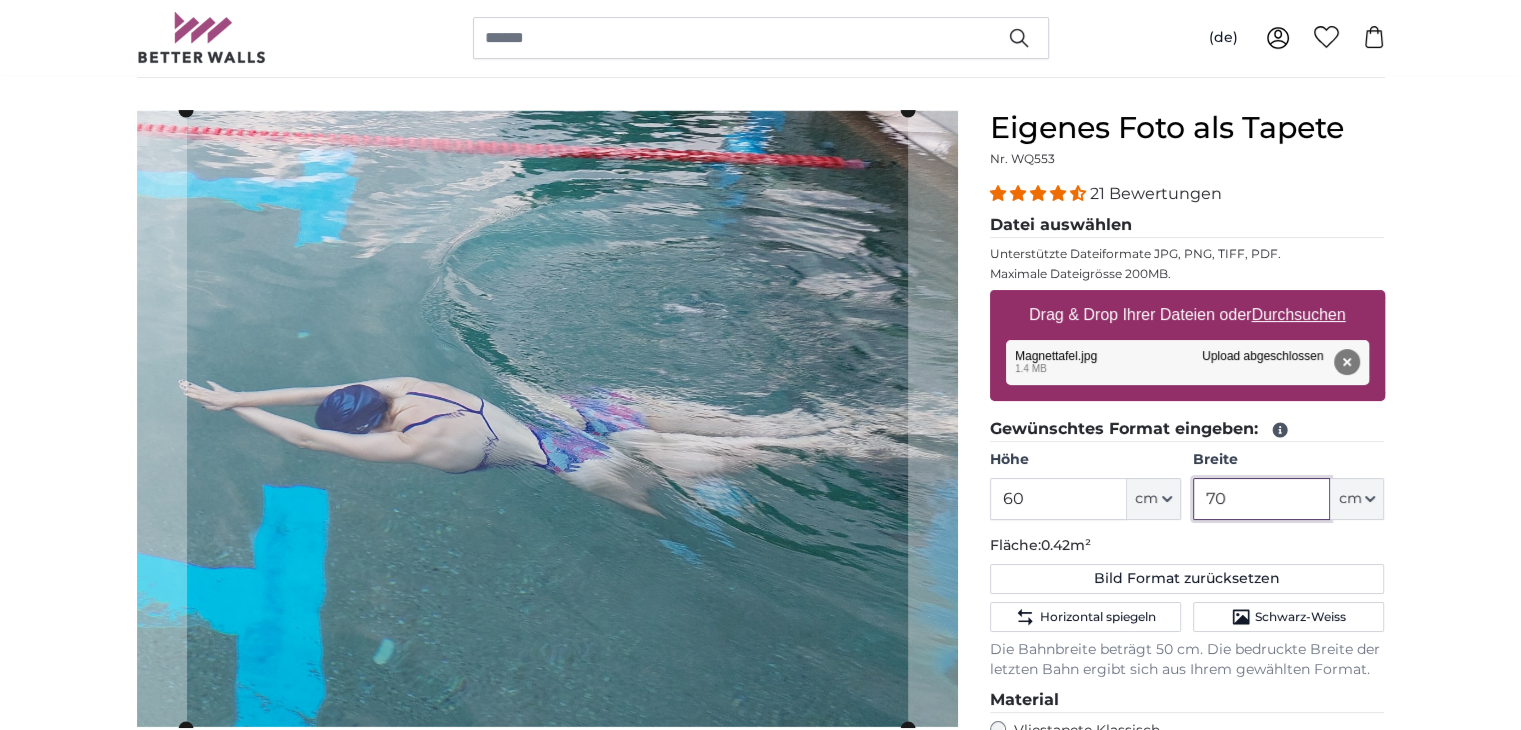 type on "7" 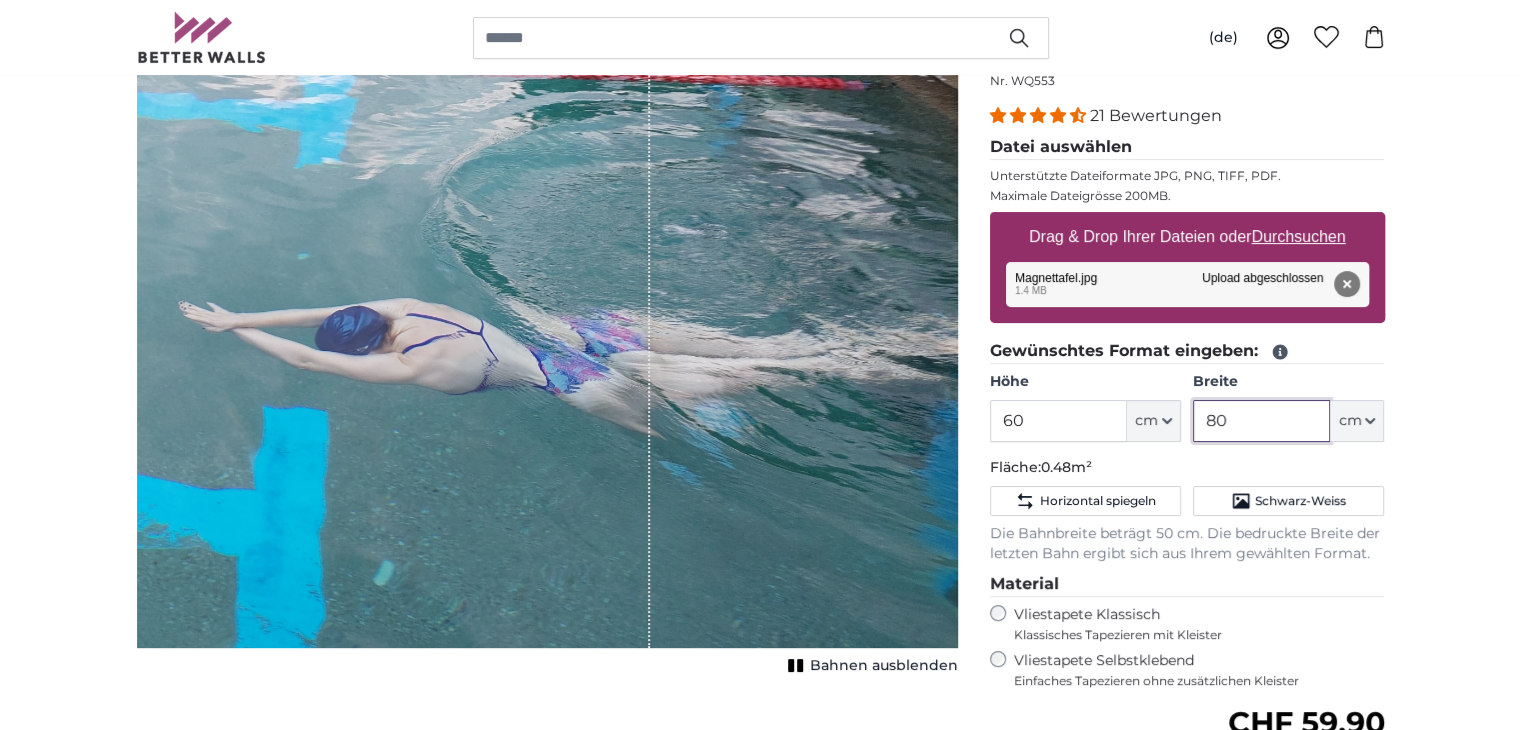 scroll, scrollTop: 275, scrollLeft: 0, axis: vertical 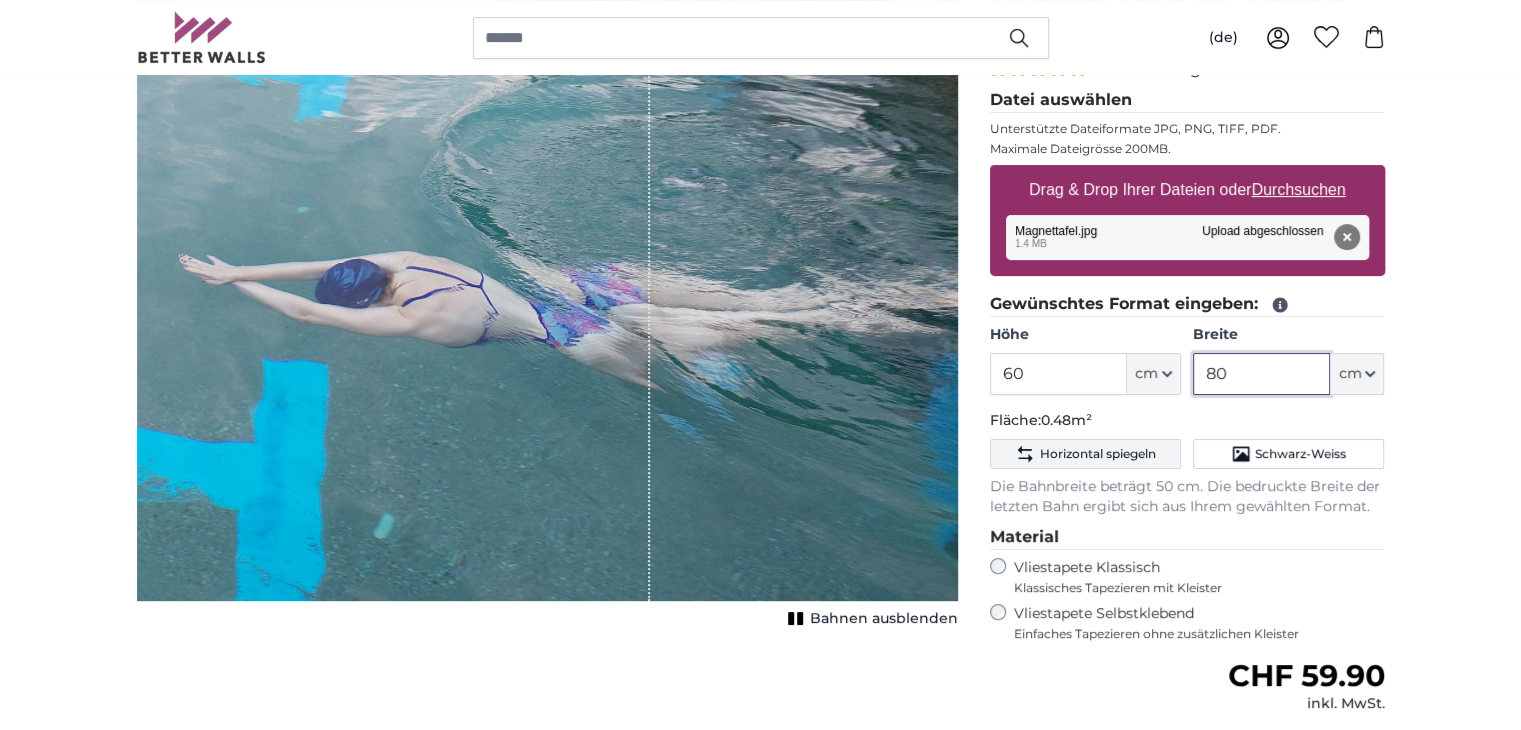 type on "80" 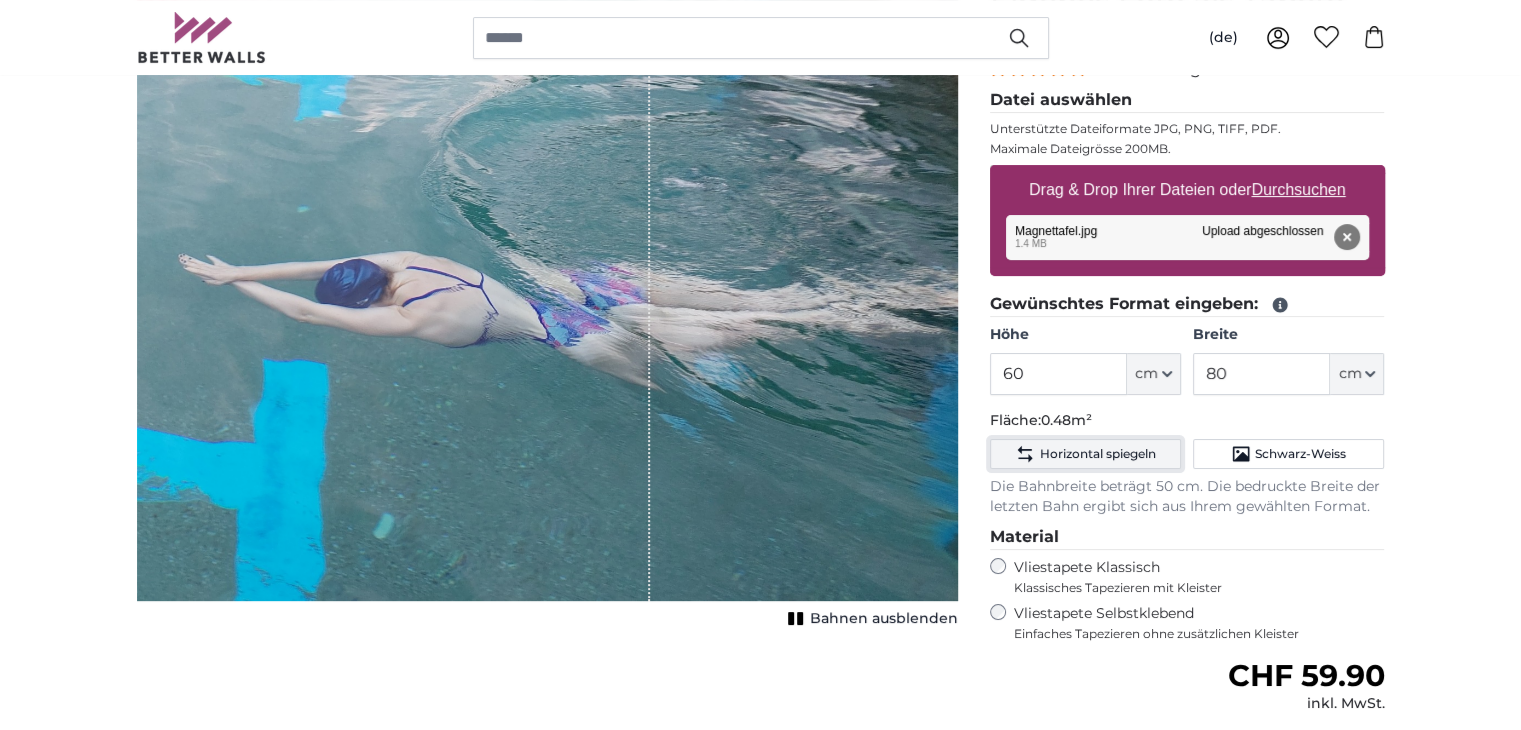 click on "Horizontal spiegeln" 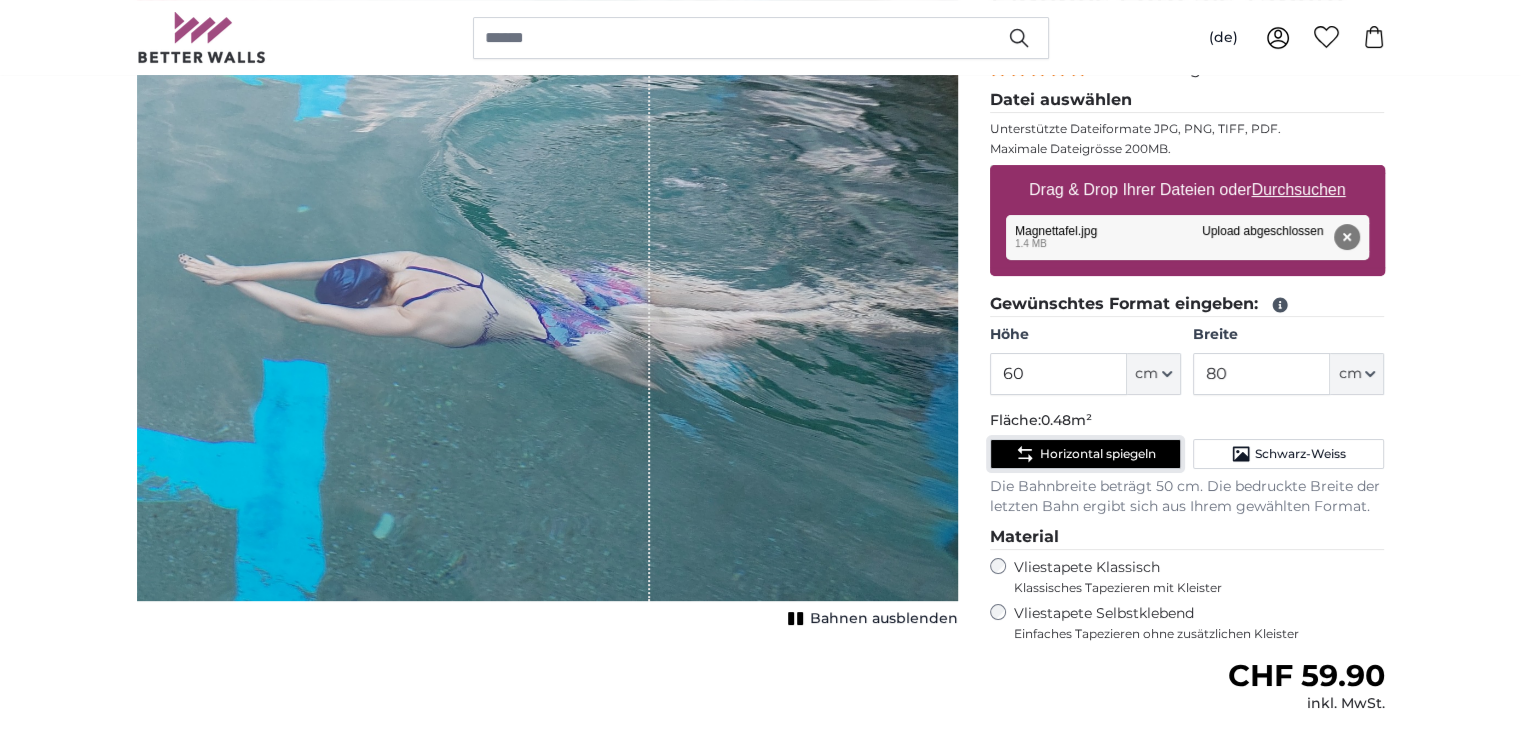 click on "Horizontal spiegeln" 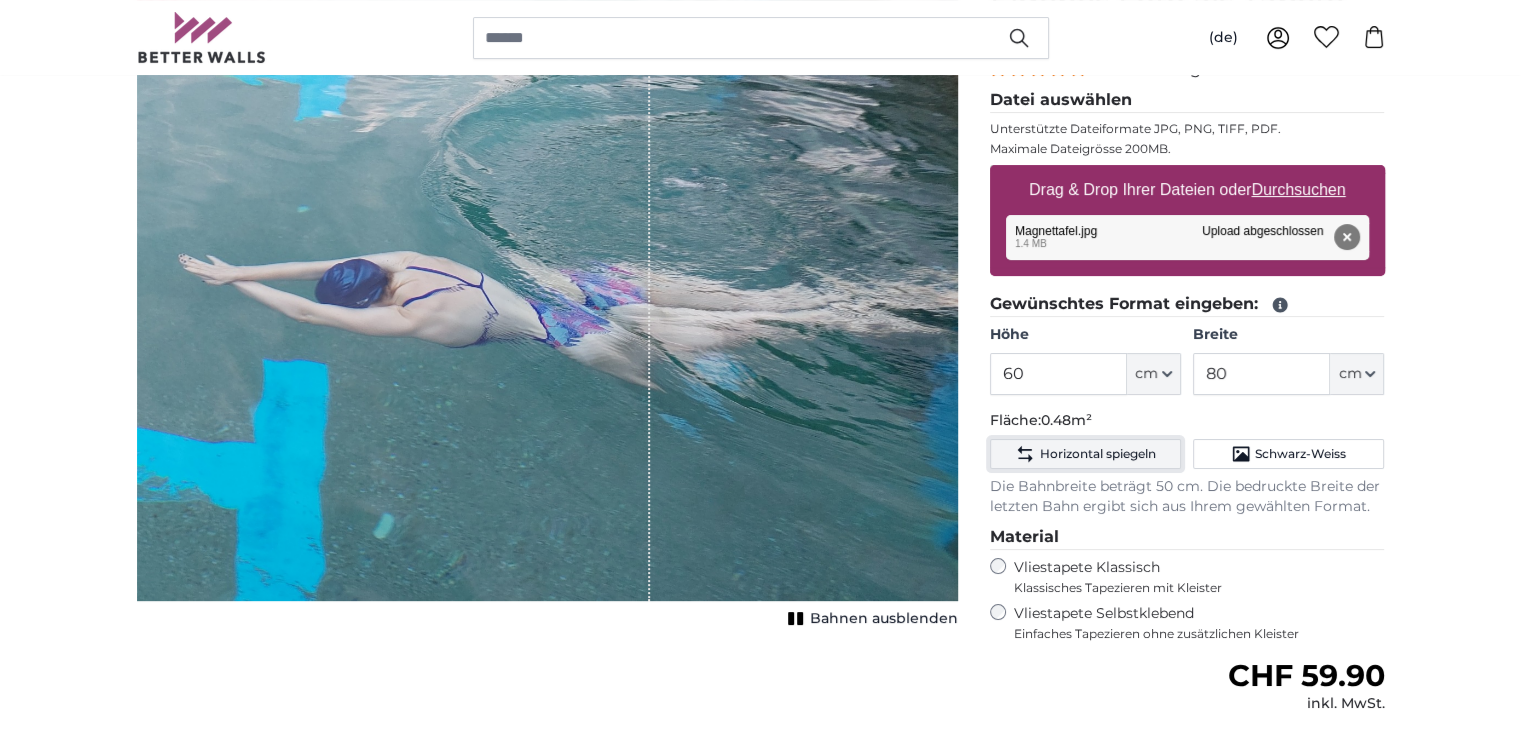 click on "Horizontal spiegeln" 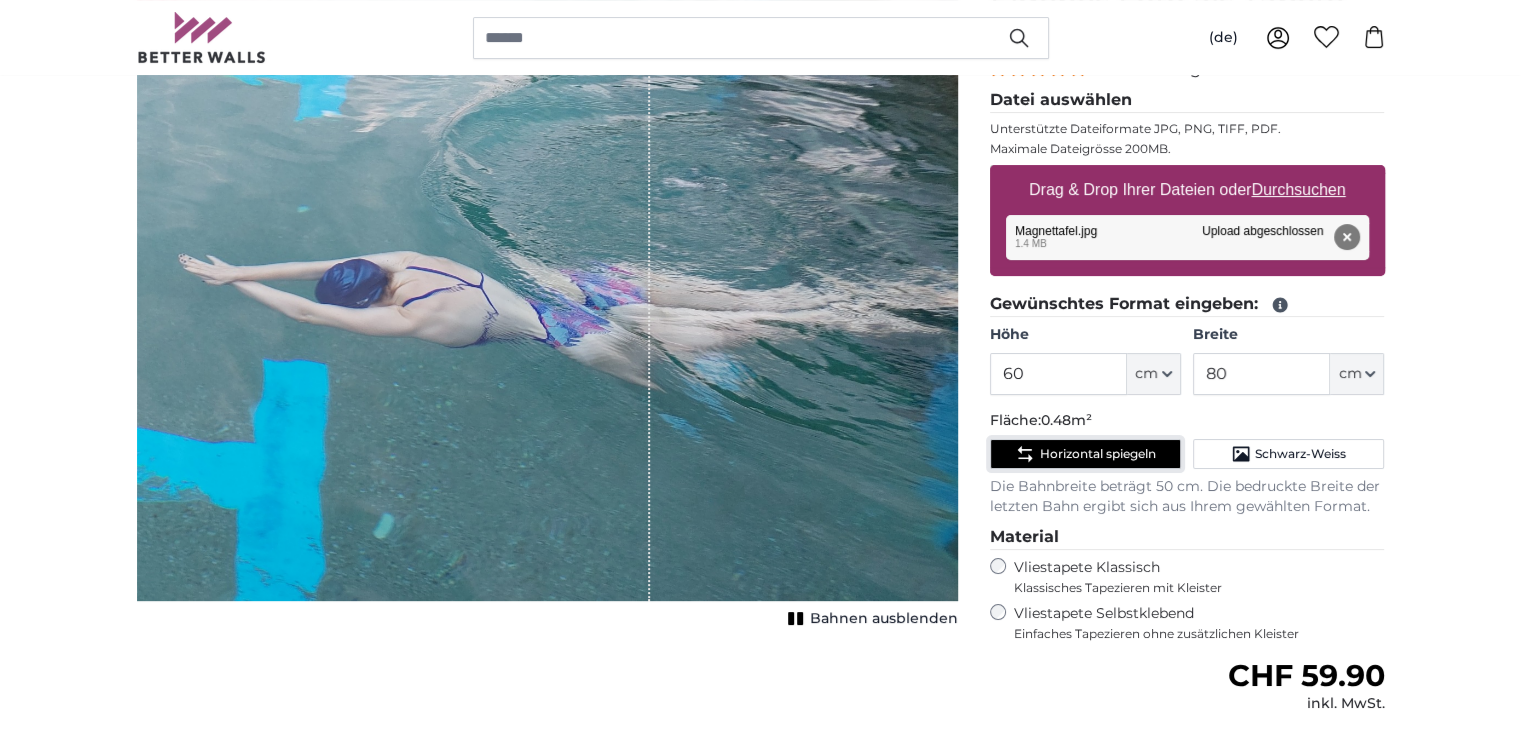 click on "Horizontal spiegeln" 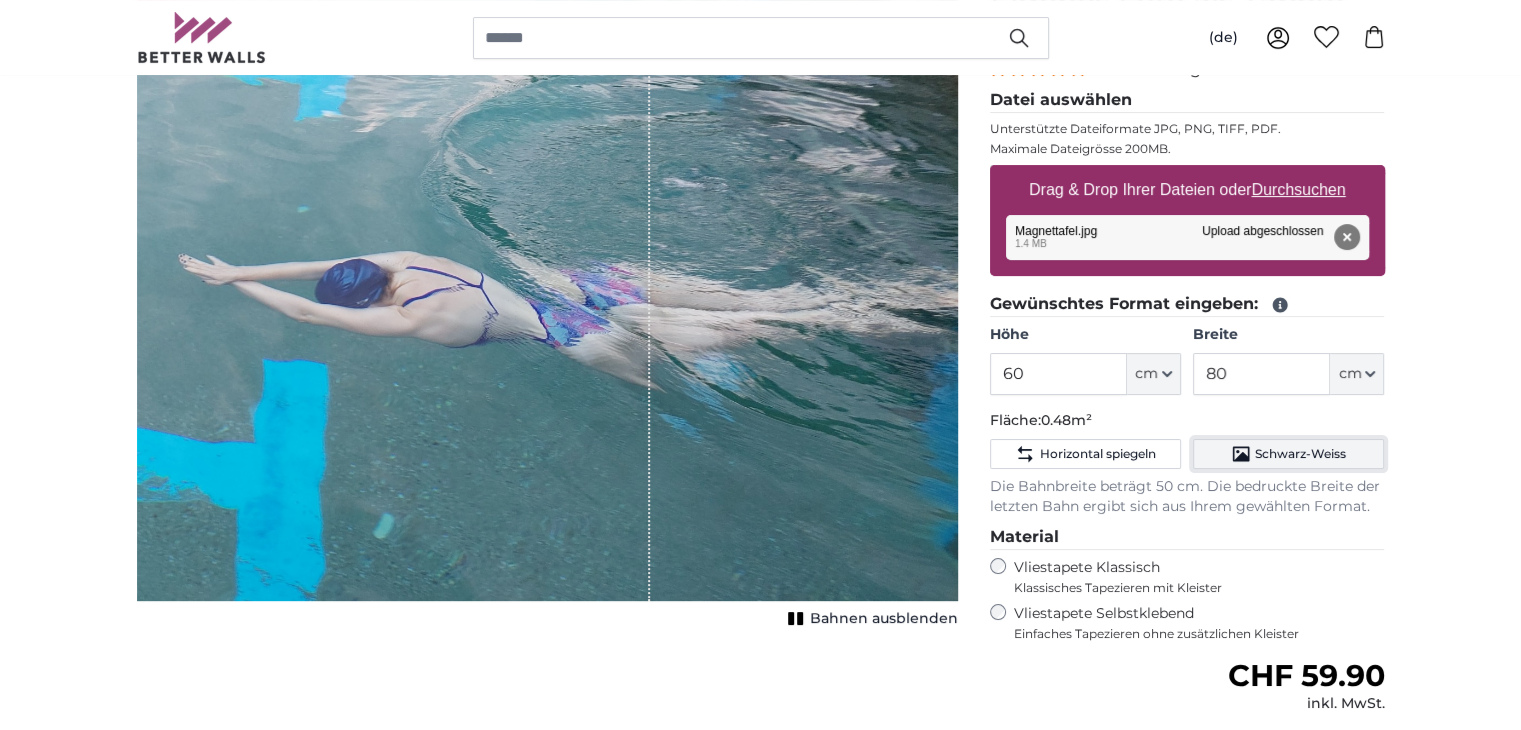 click on "Schwarz-Weiss" 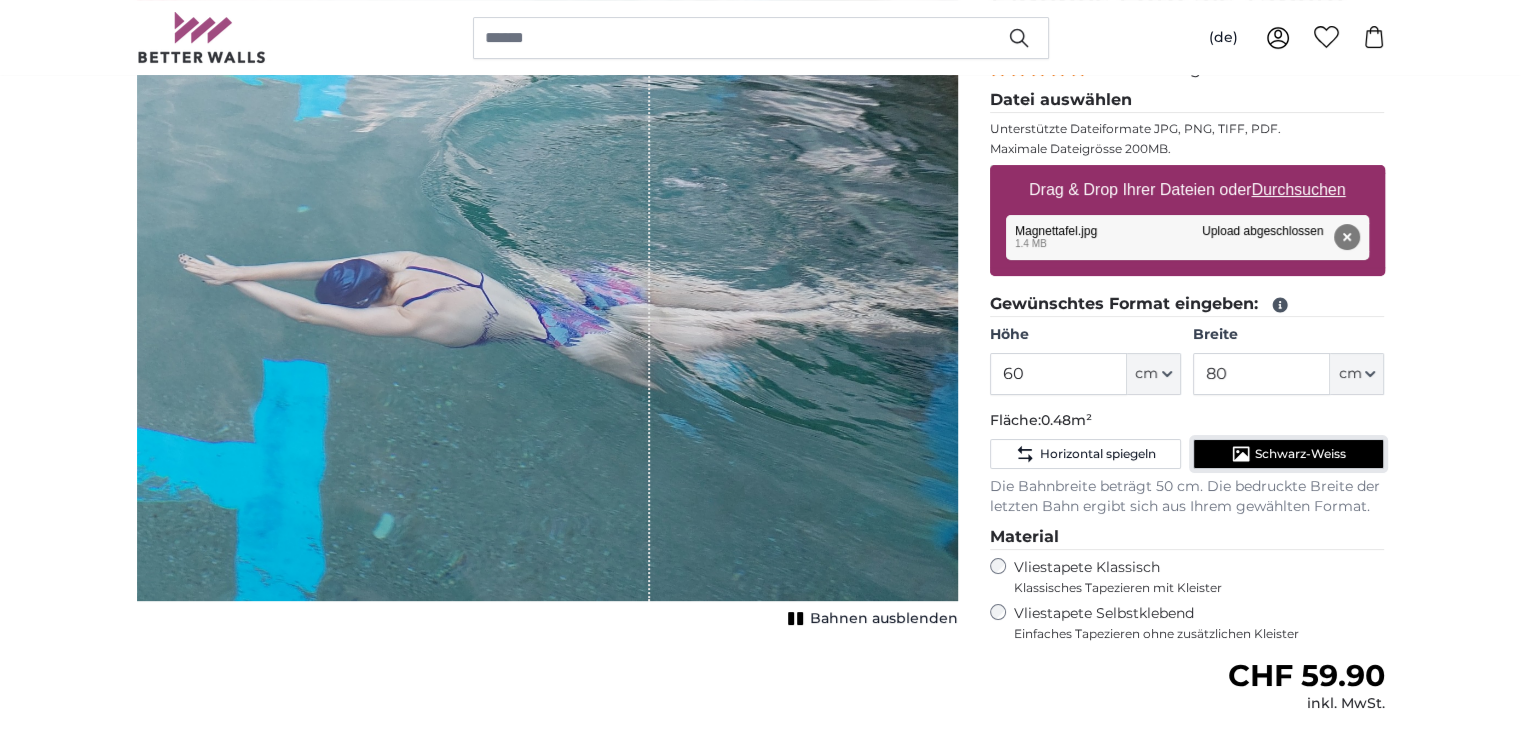 click on "Schwarz-Weiss" 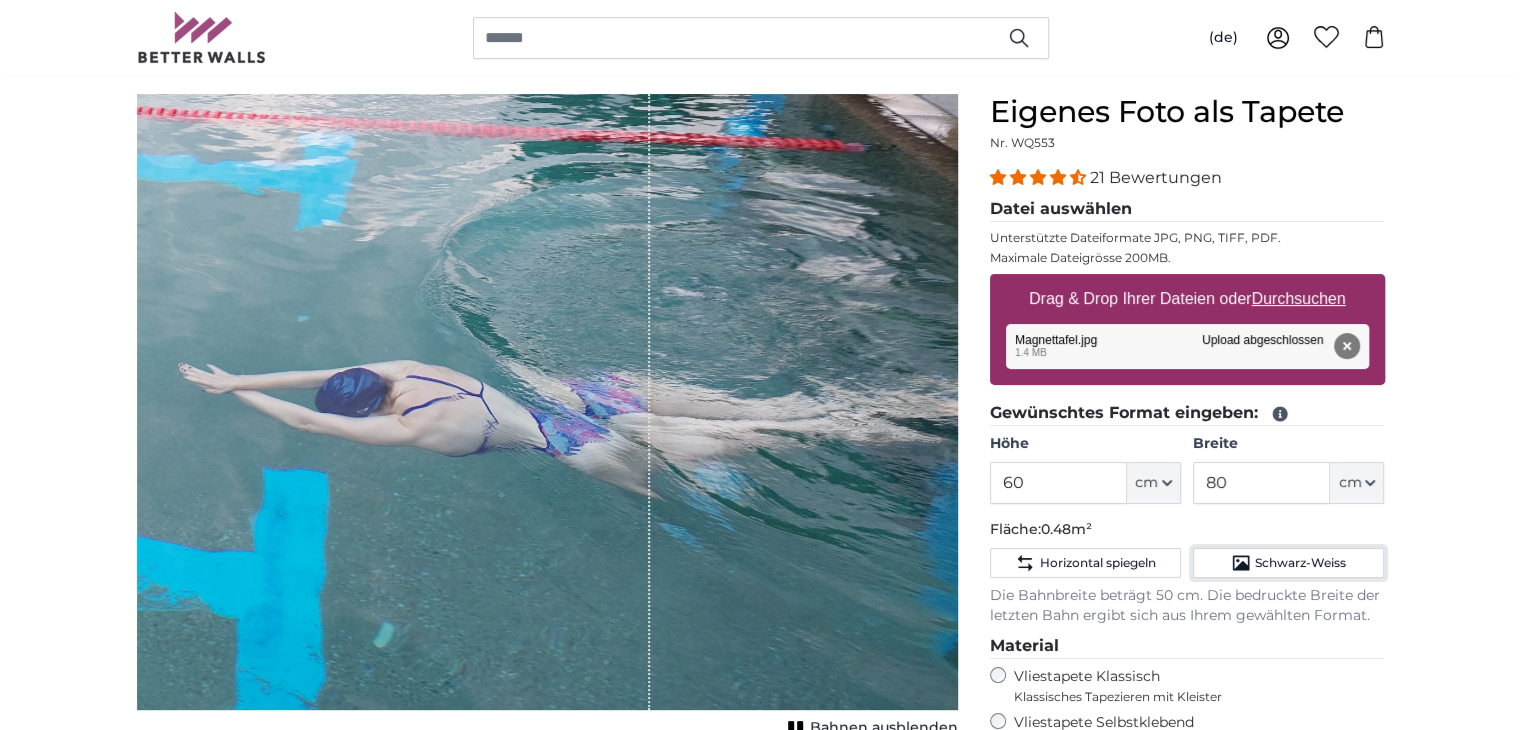 scroll, scrollTop: 173, scrollLeft: 0, axis: vertical 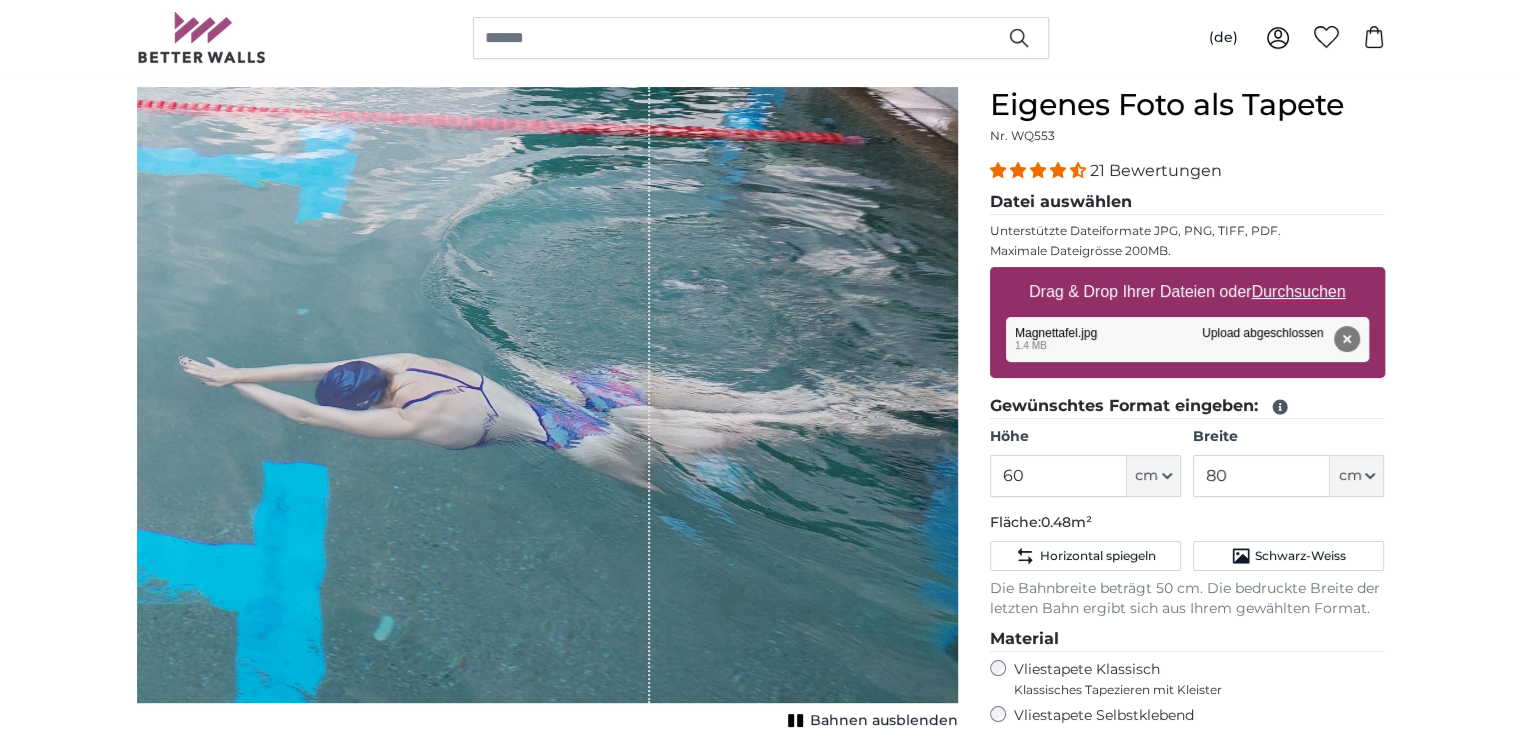click on "Bahnen ausblenden" at bounding box center (884, 721) 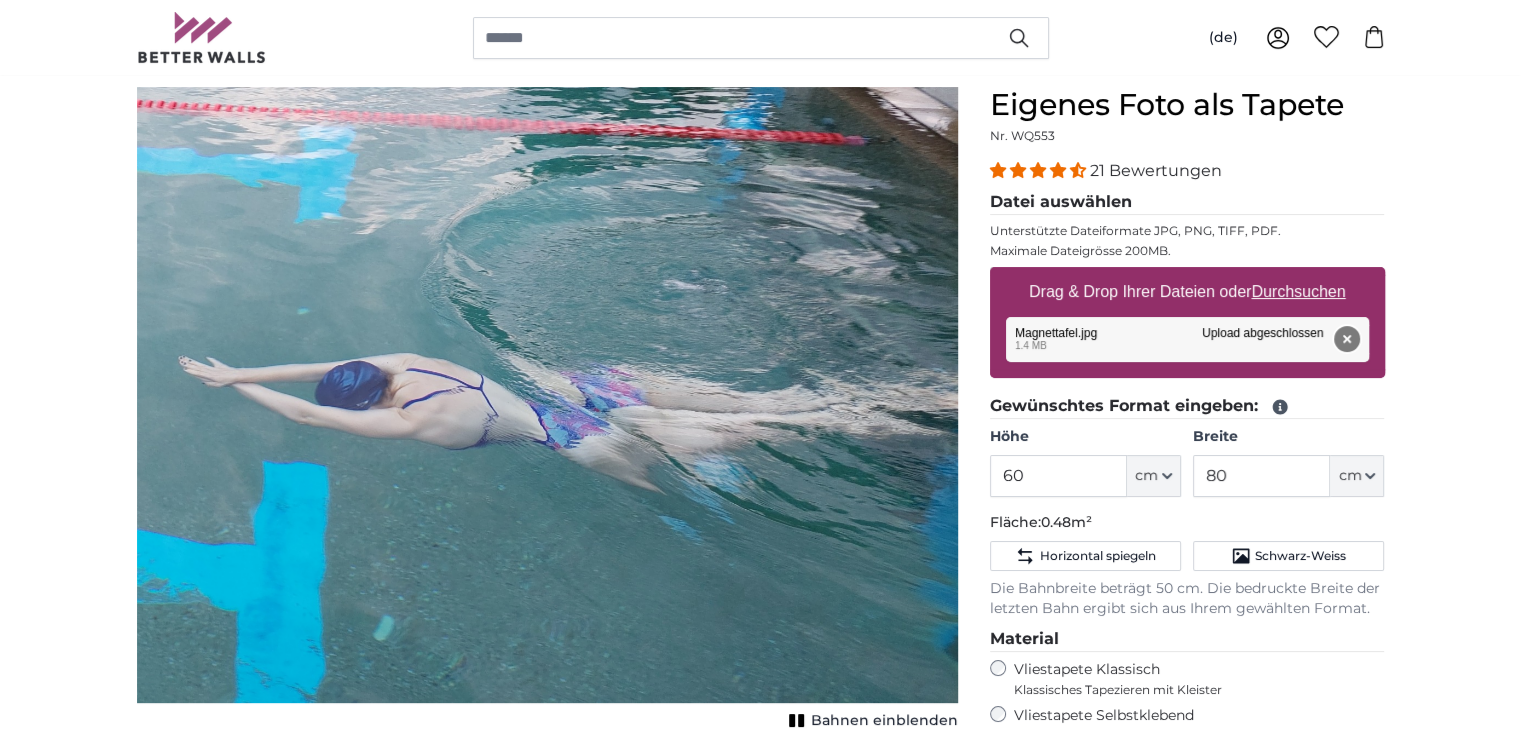 click on "Entfernen" at bounding box center [1346, 339] 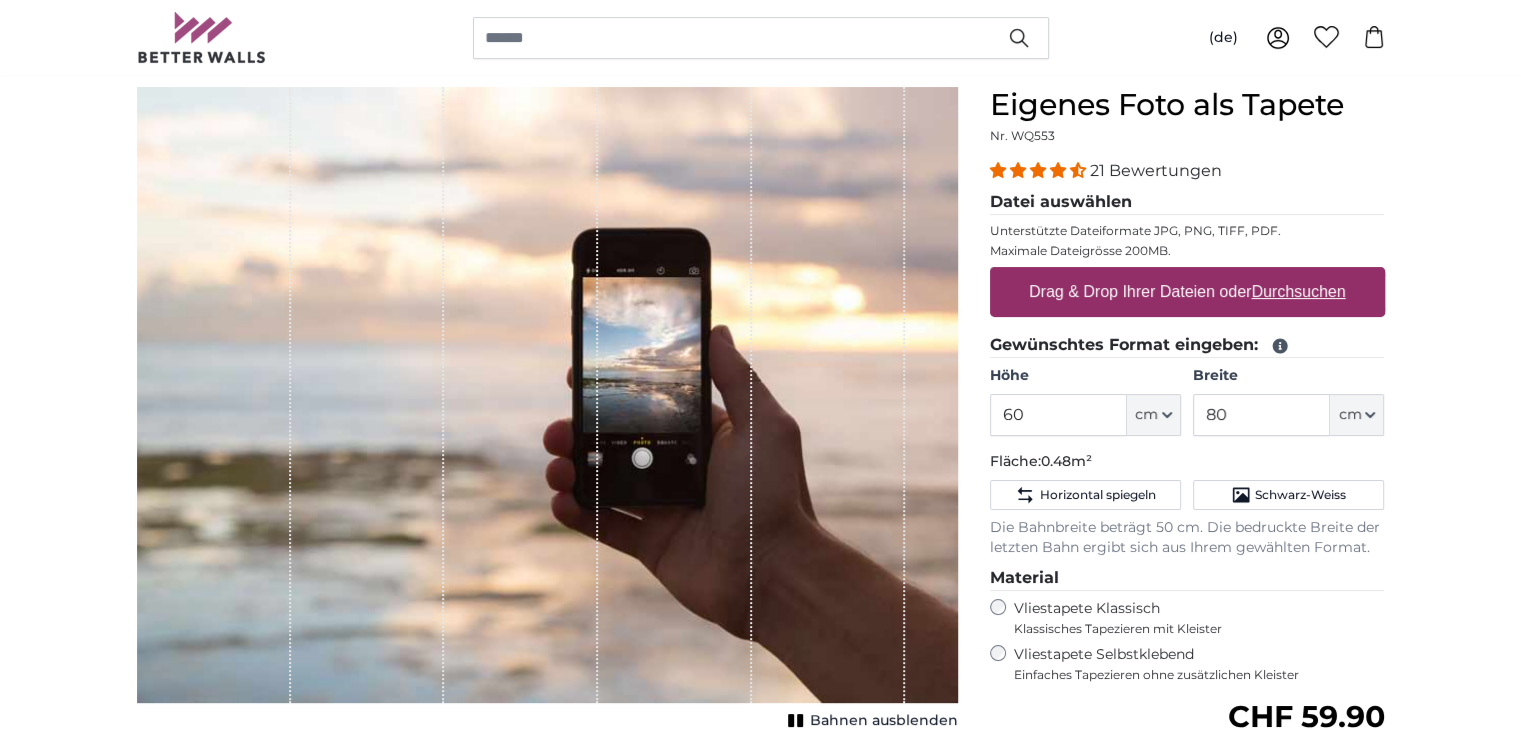 click on "Durchsuchen" at bounding box center (1298, 291) 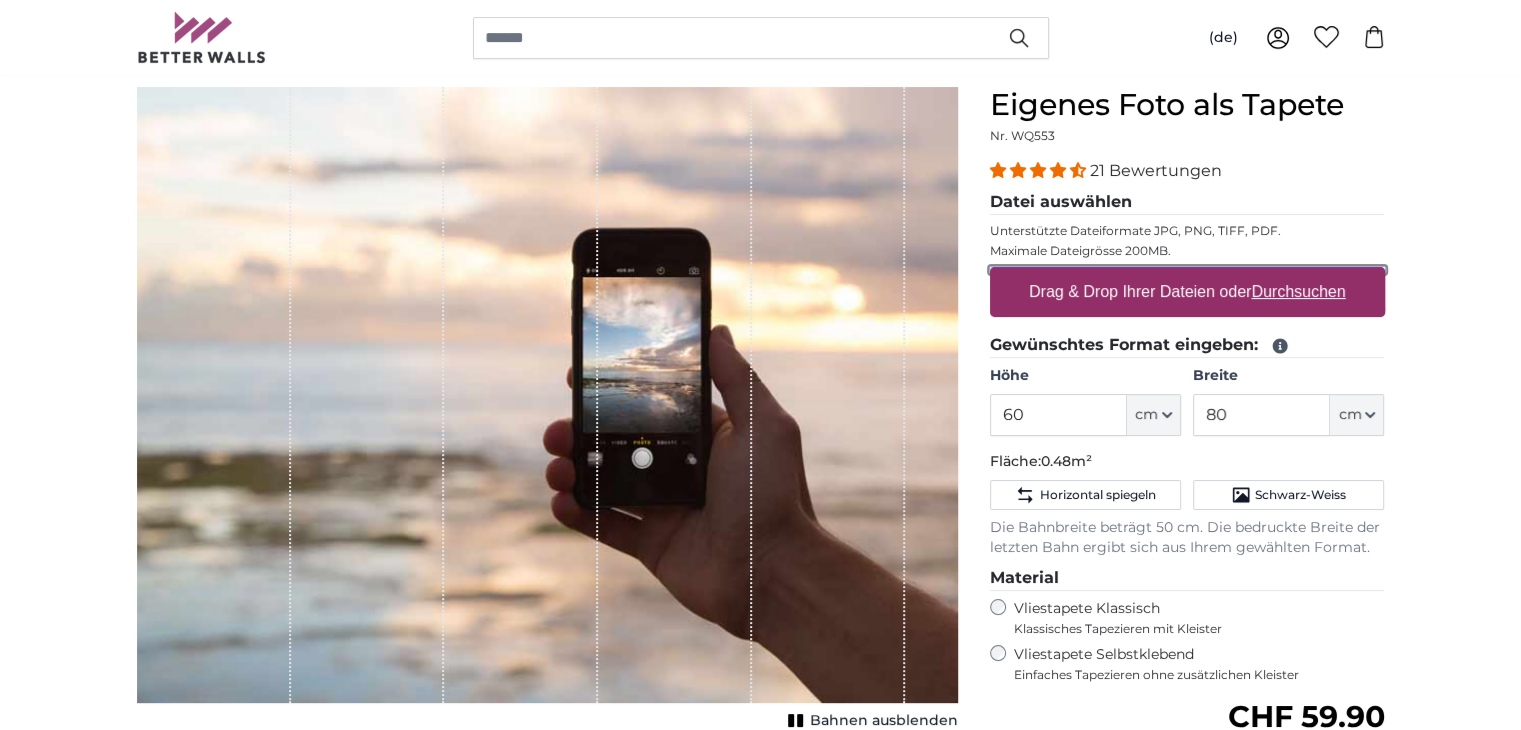 click on "Drag & Drop Ihrer Dateien oder  Durchsuchen" at bounding box center [1187, 270] 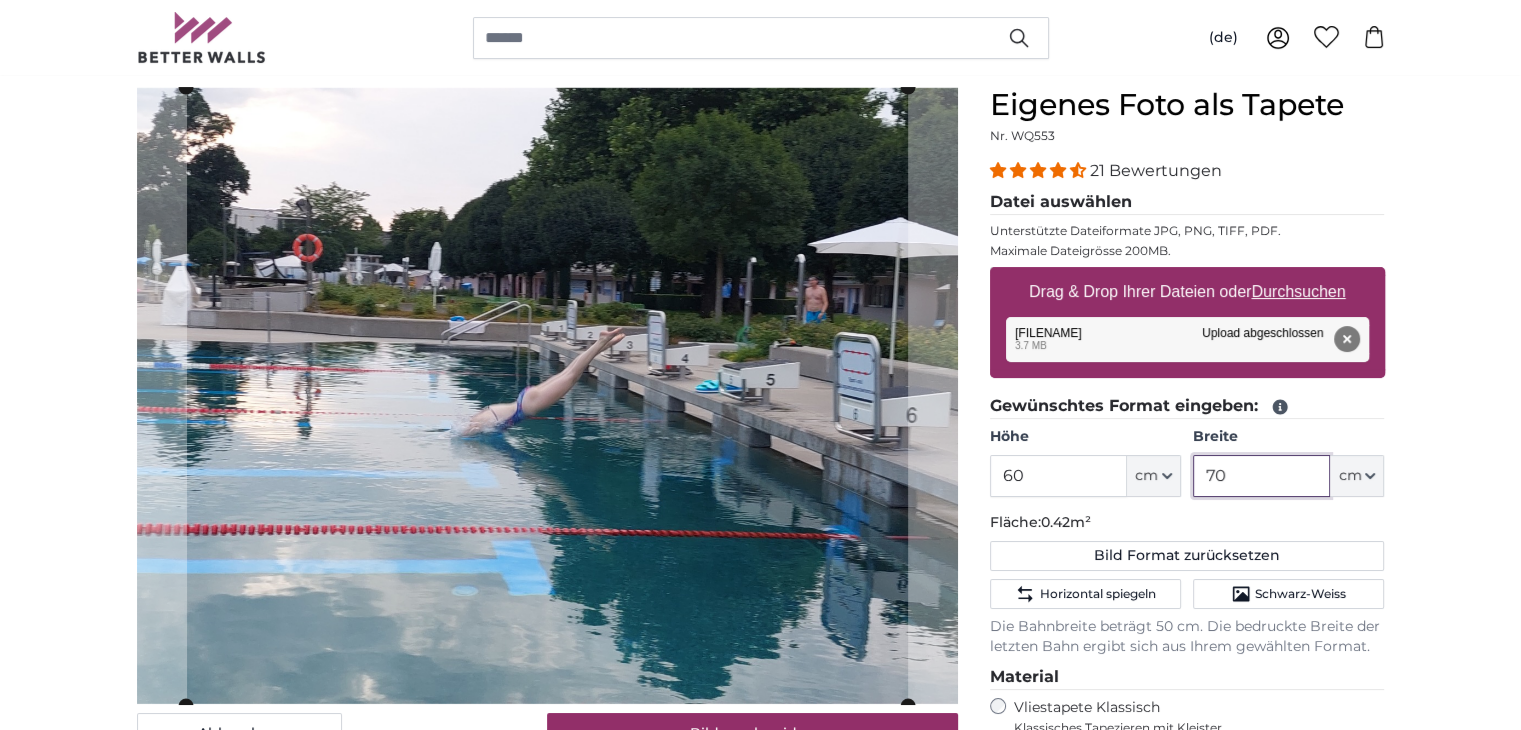 drag, startPoint x: 1234, startPoint y: 478, endPoint x: 1205, endPoint y: 472, distance: 29.614185 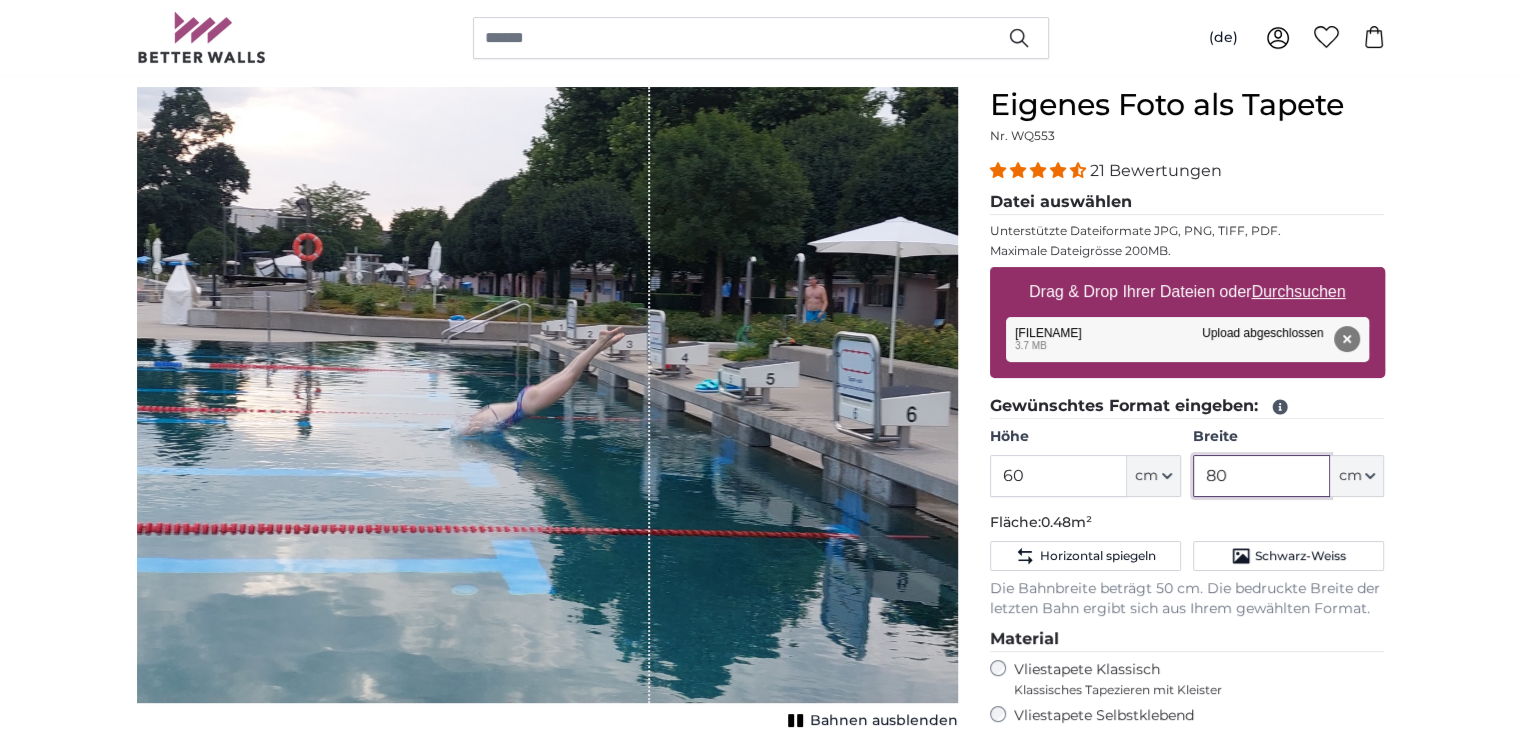 type on "80" 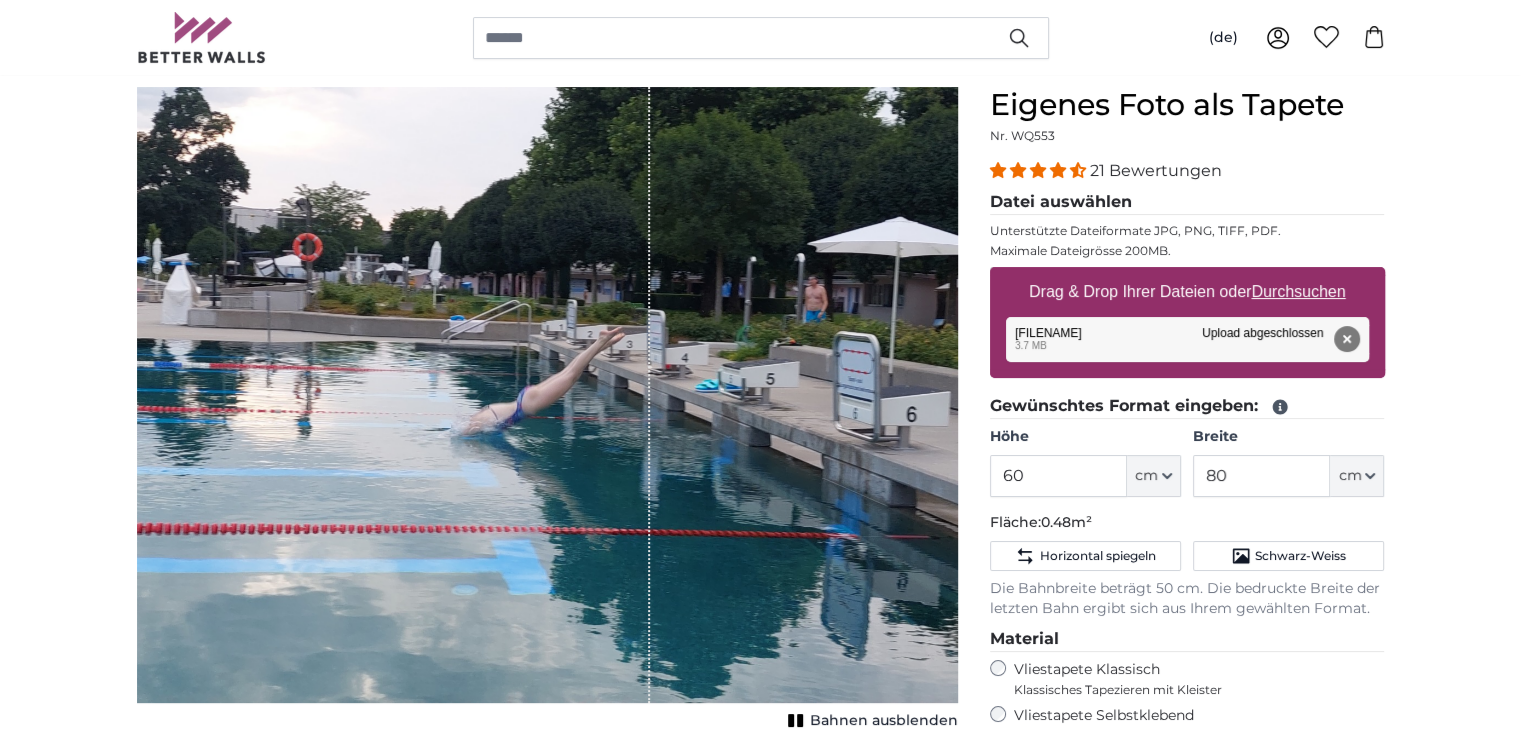 click at bounding box center [393, 395] 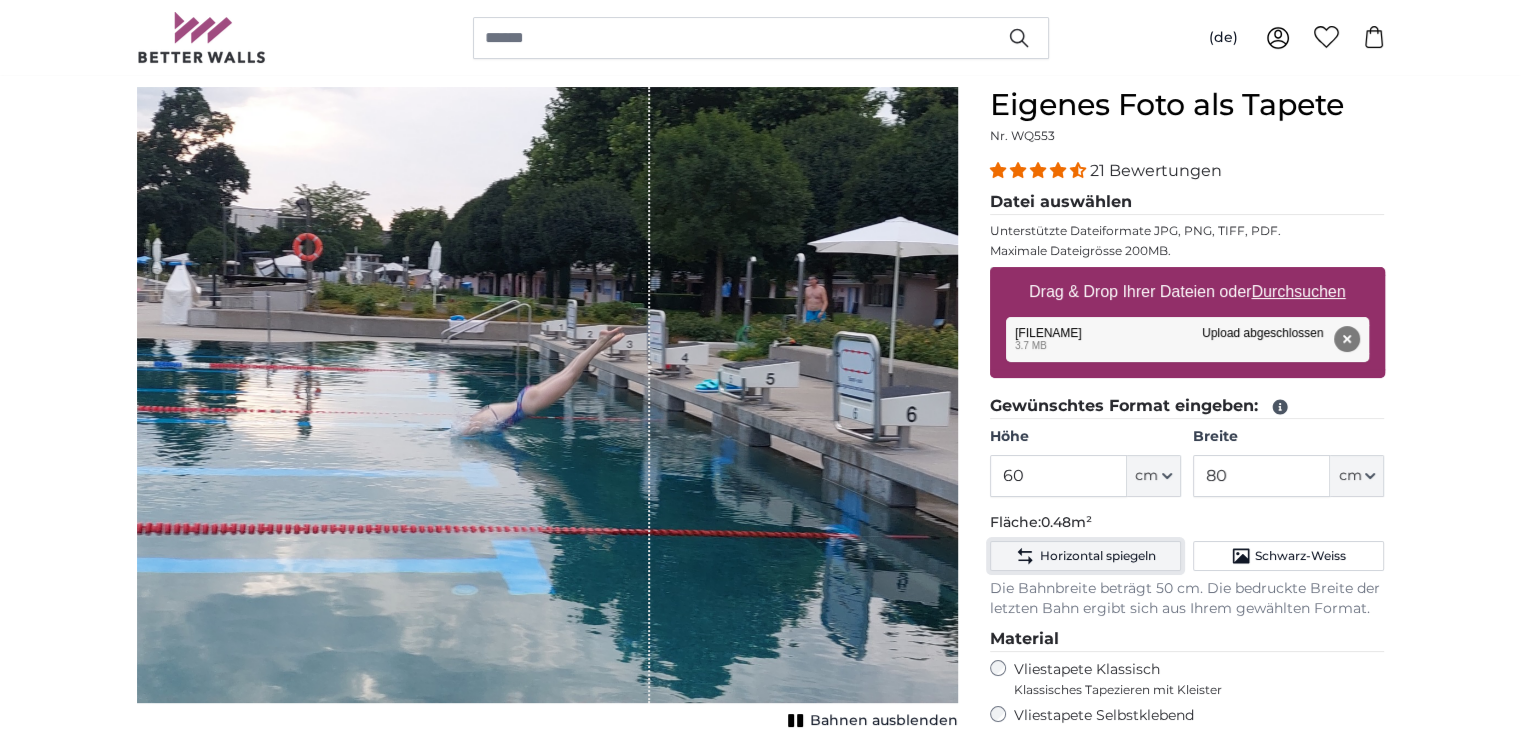 click on "Horizontal spiegeln" 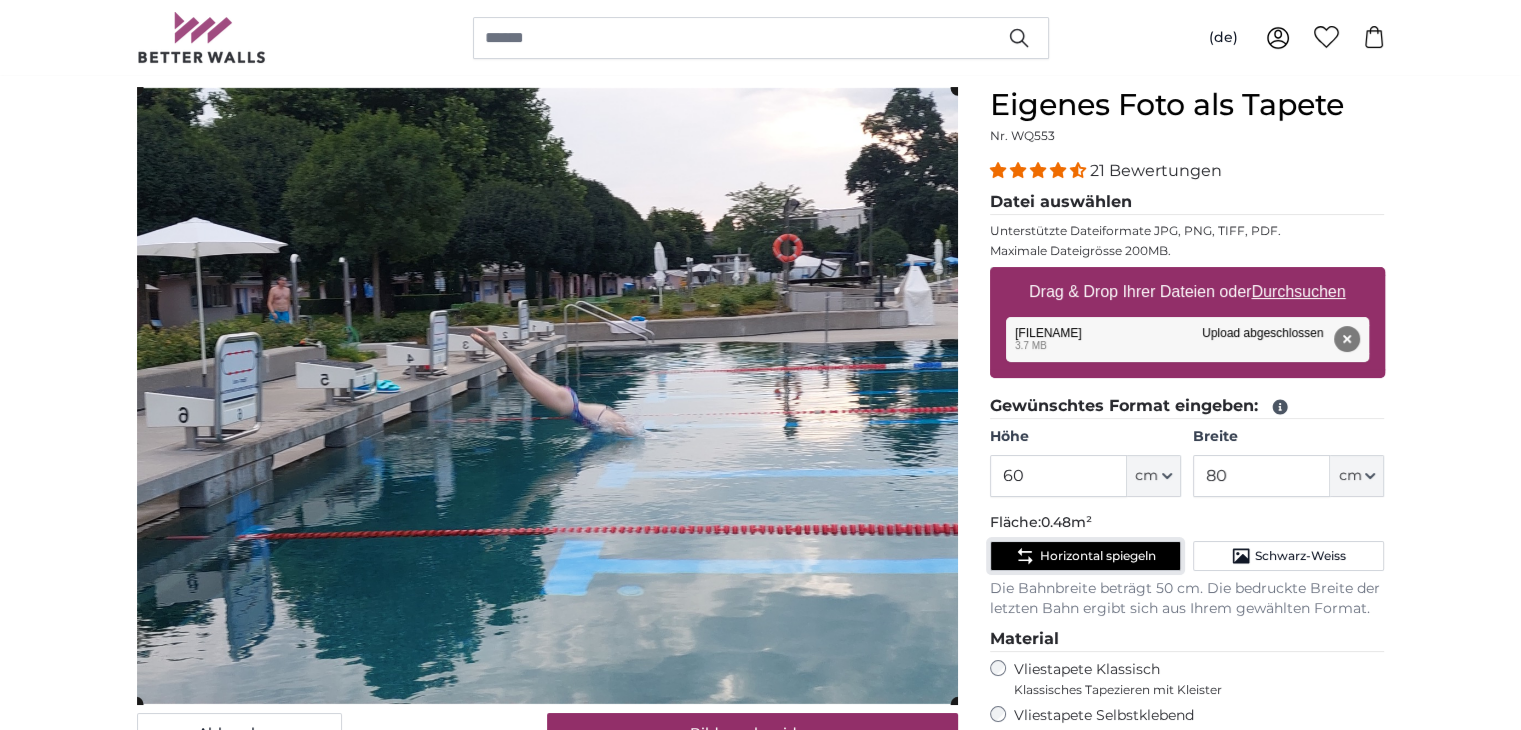 click on "Horizontal spiegeln" 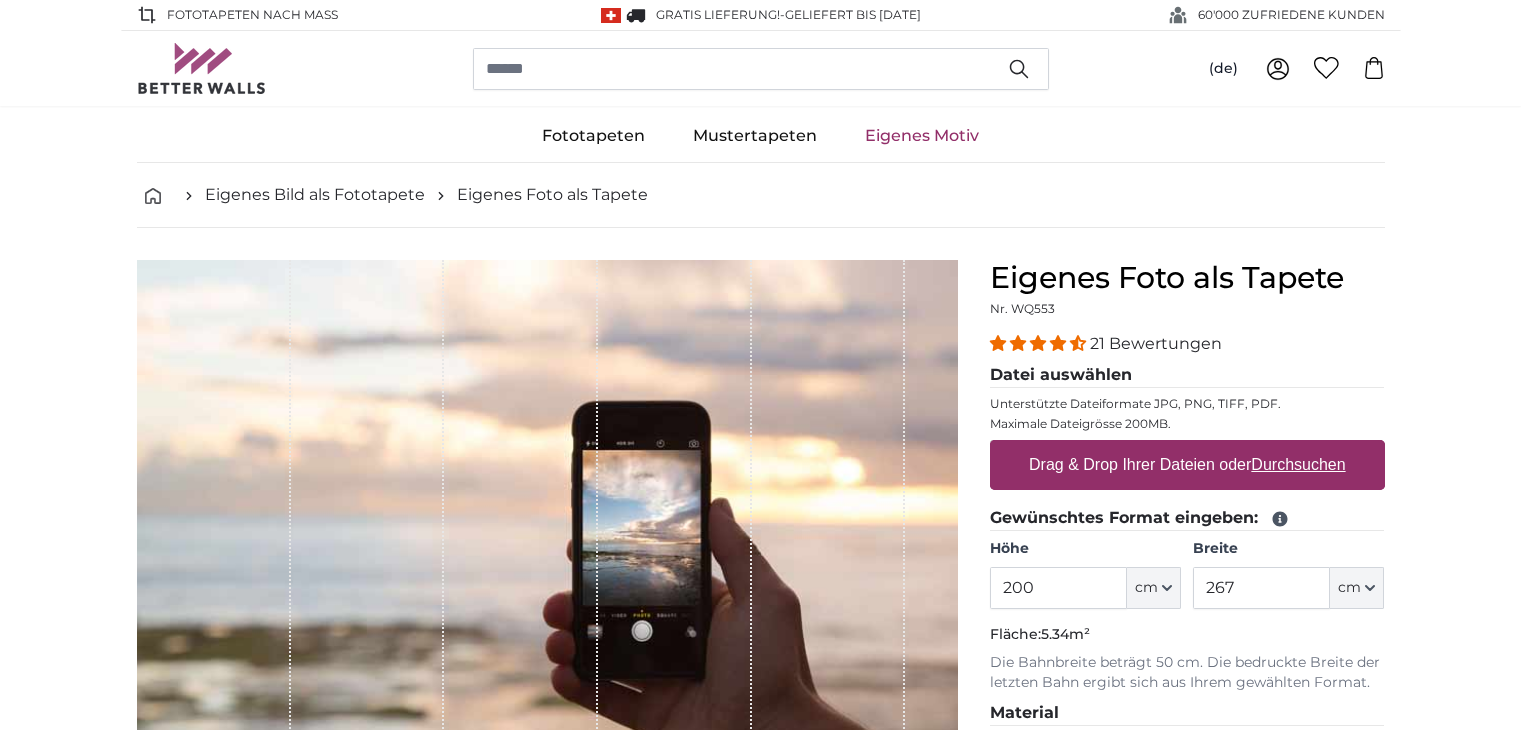 scroll, scrollTop: 0, scrollLeft: 0, axis: both 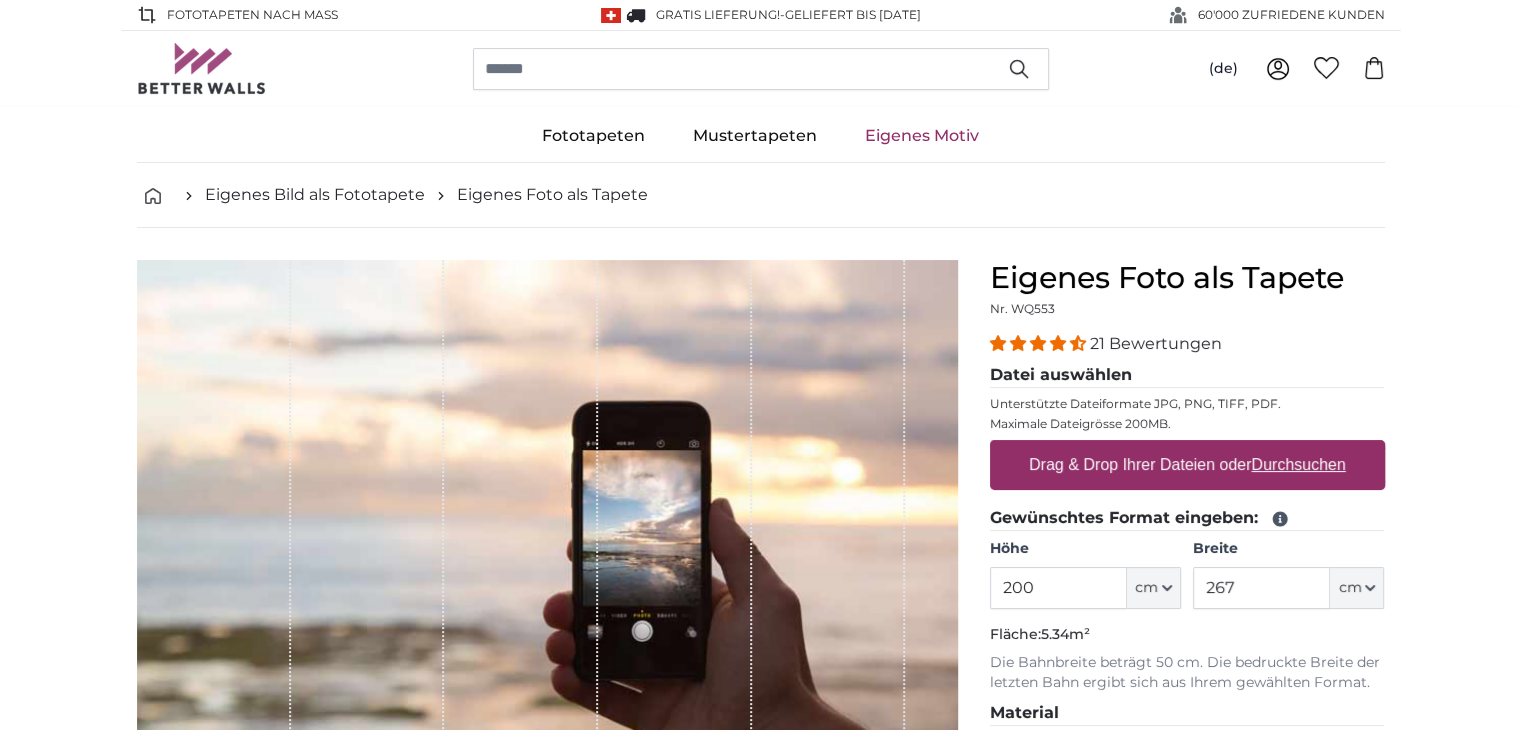 click on "Durchsuchen" at bounding box center (1298, 464) 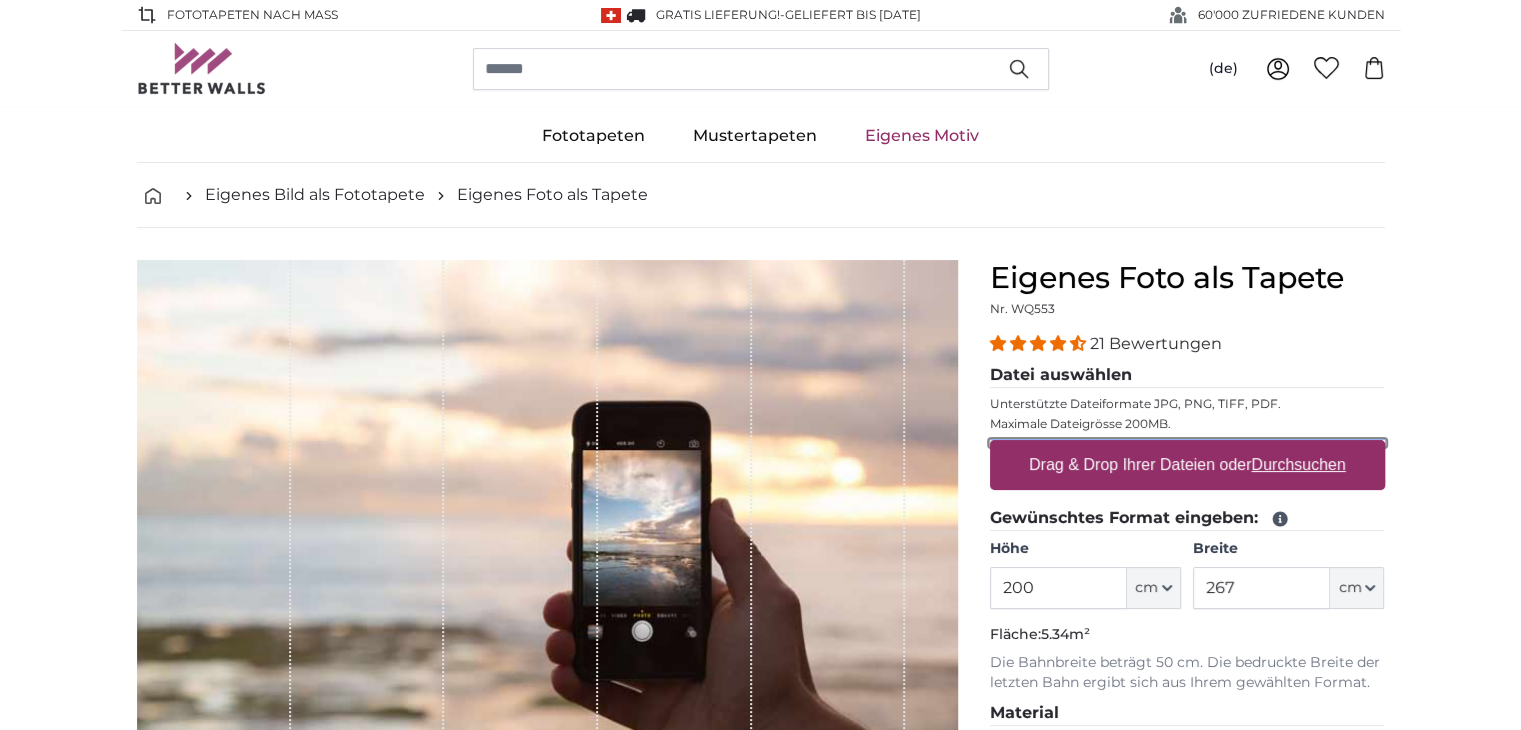 type on "**********" 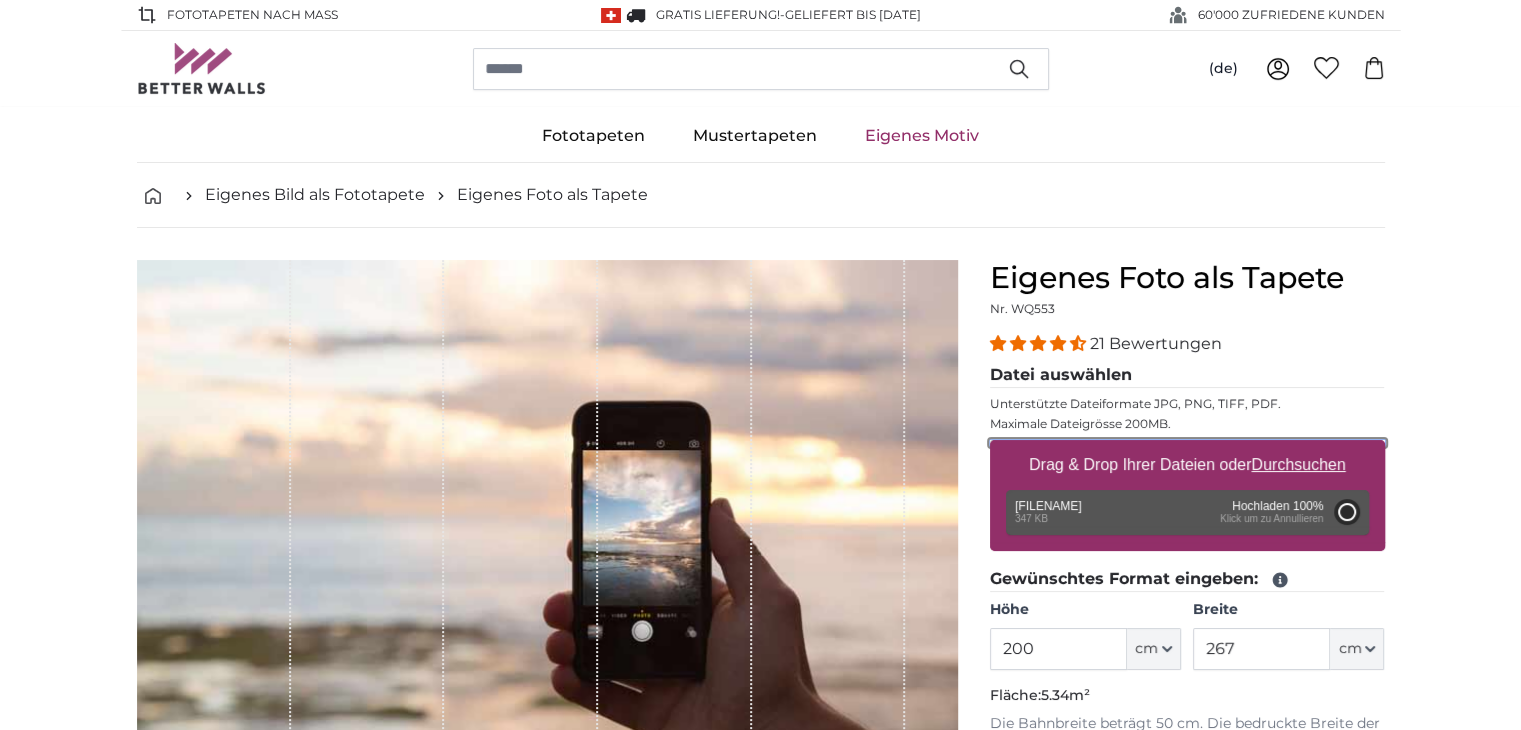 type on "86" 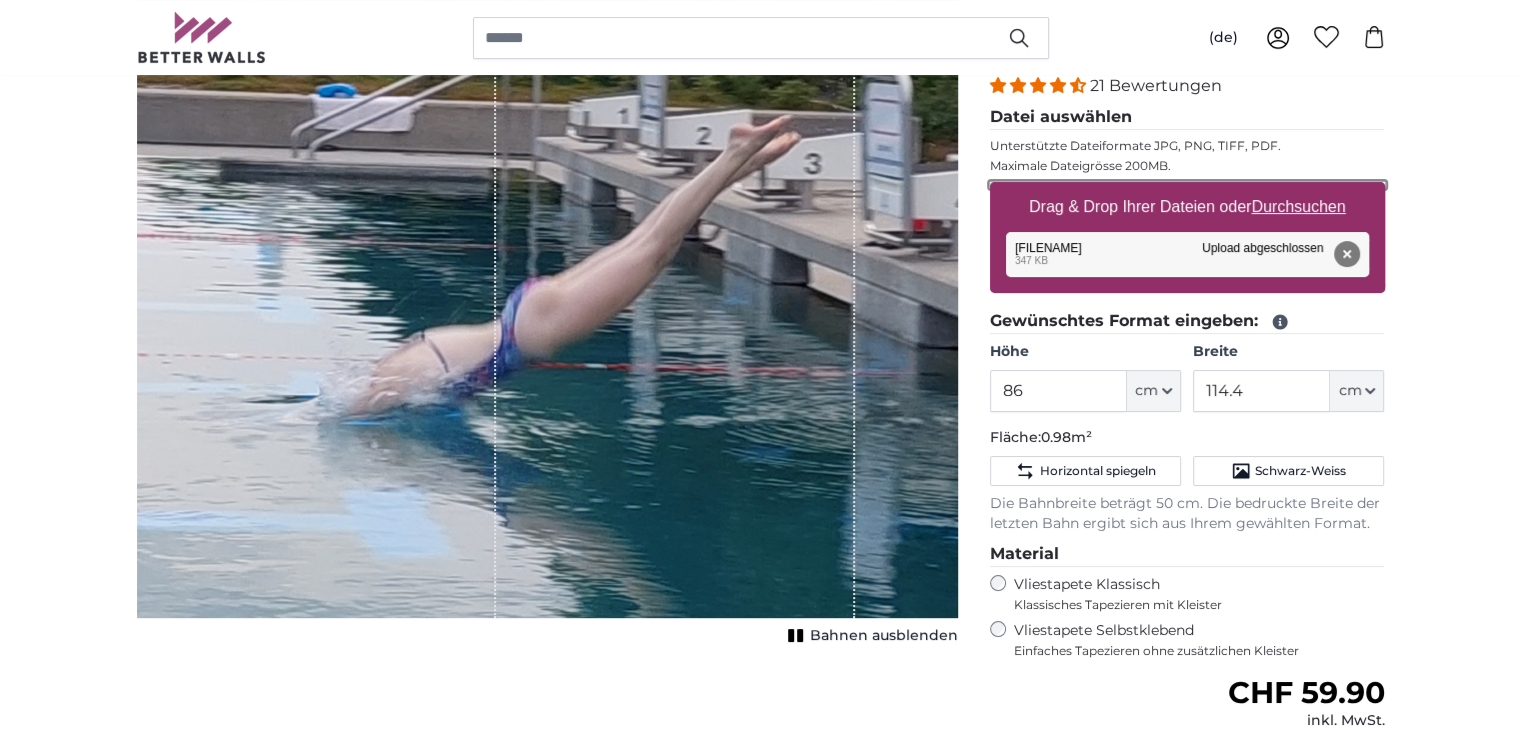 scroll, scrollTop: 264, scrollLeft: 0, axis: vertical 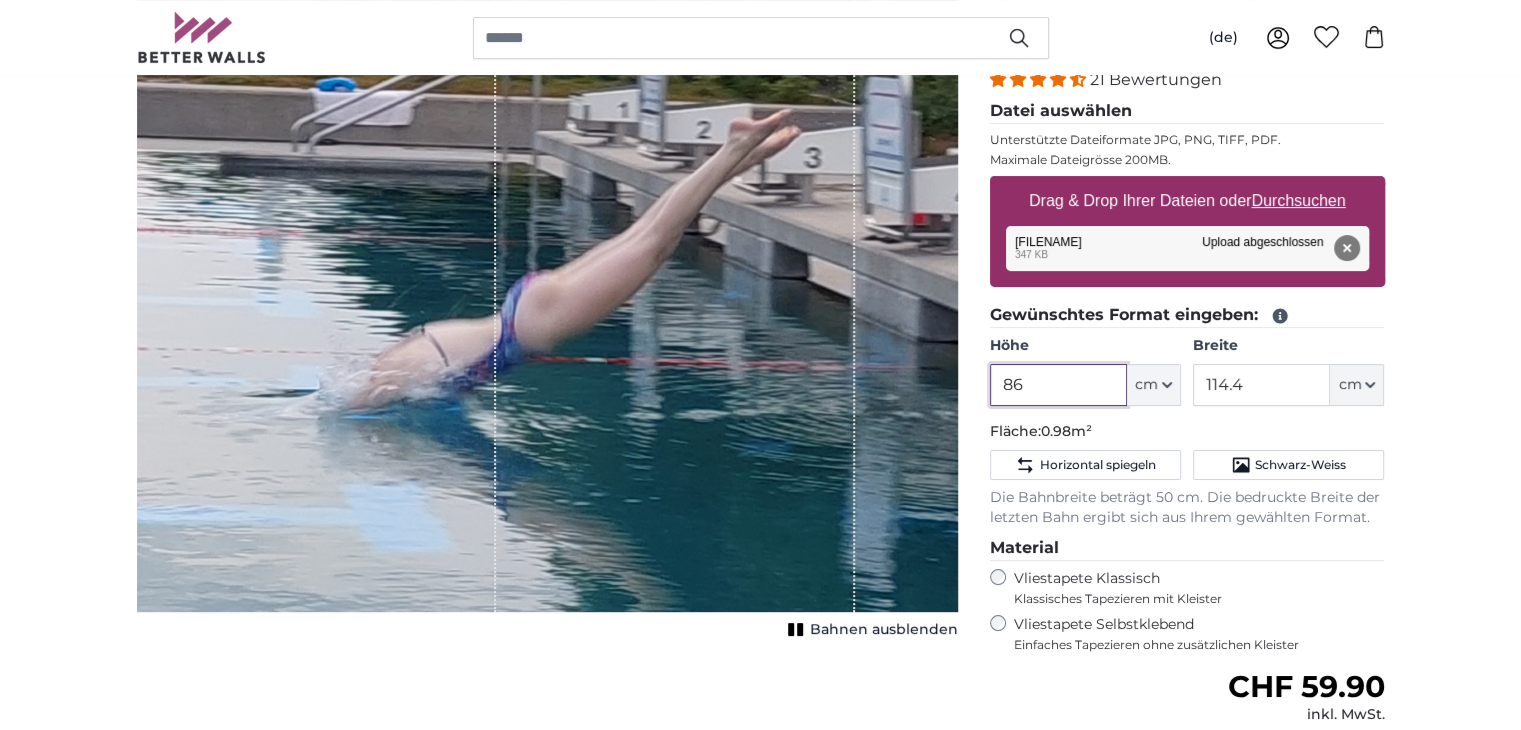 drag, startPoint x: 1032, startPoint y: 379, endPoint x: 993, endPoint y: 381, distance: 39.051247 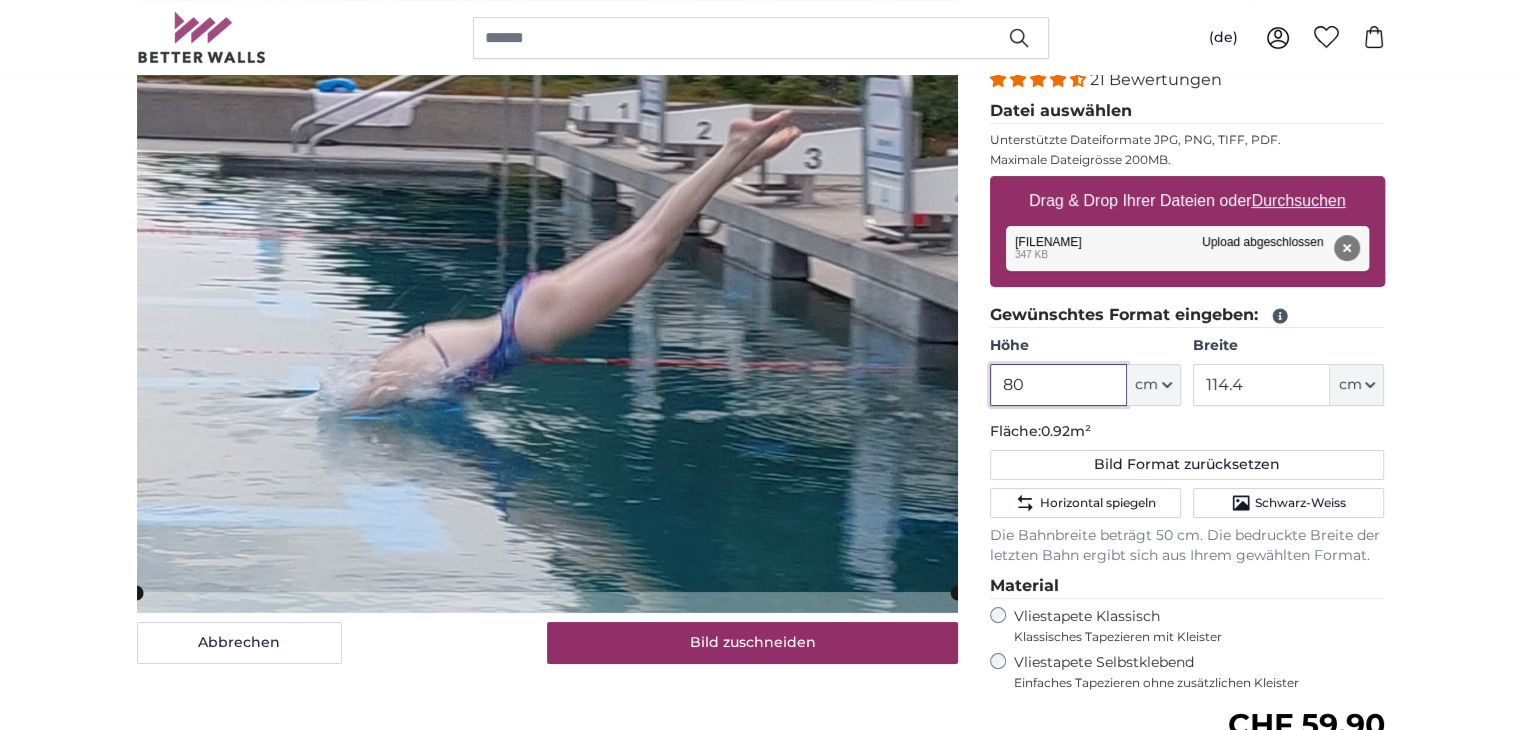 type on "80" 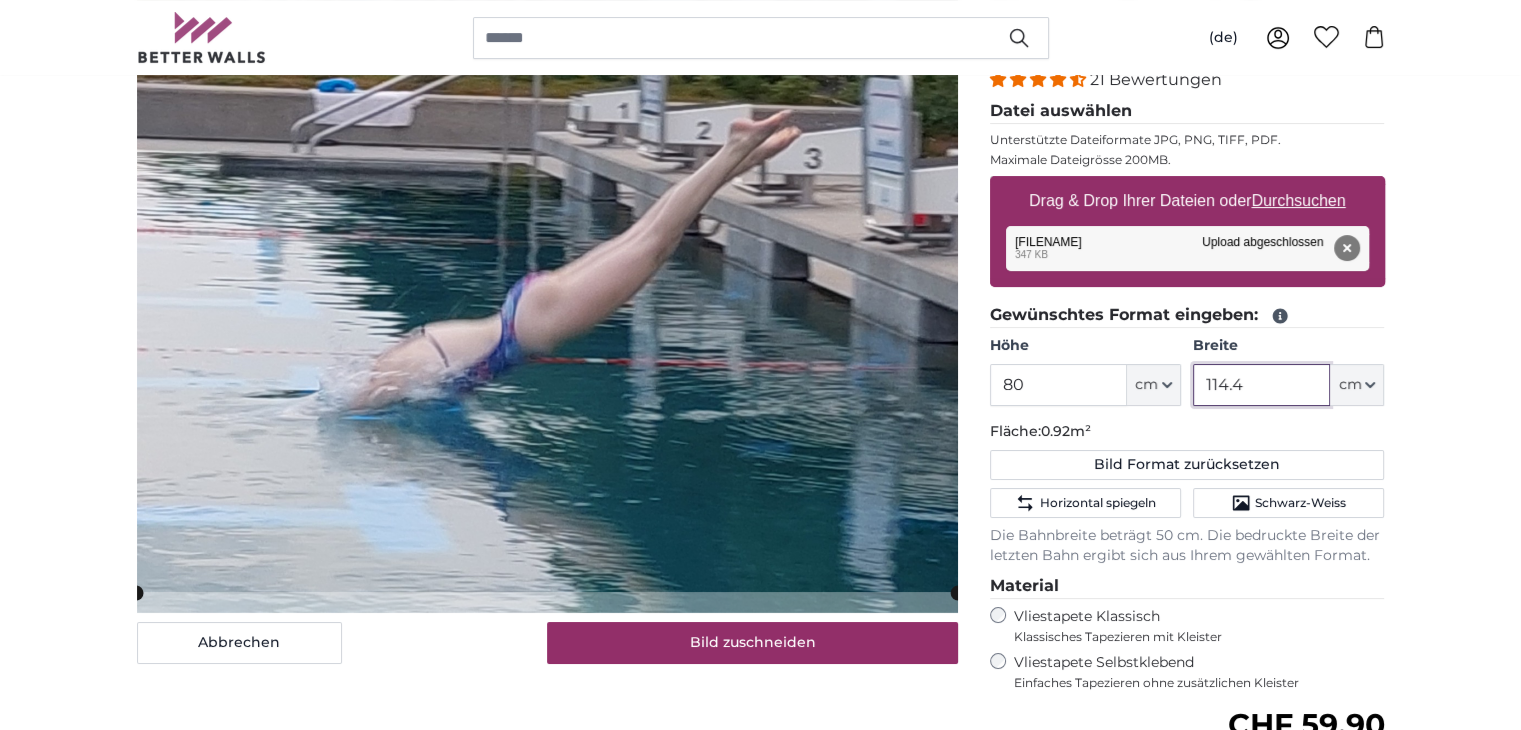 click on "114.4" at bounding box center [1261, 385] 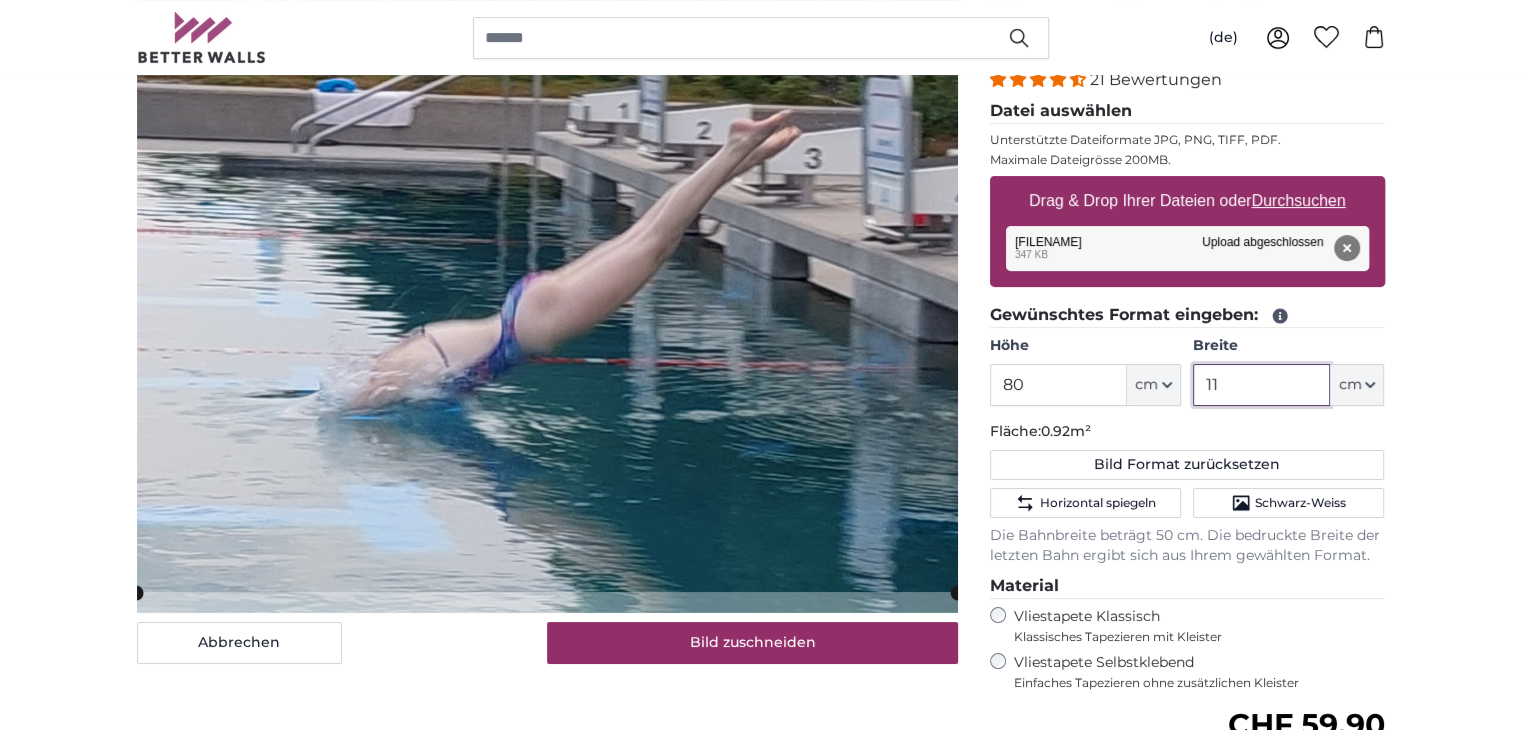 type on "1" 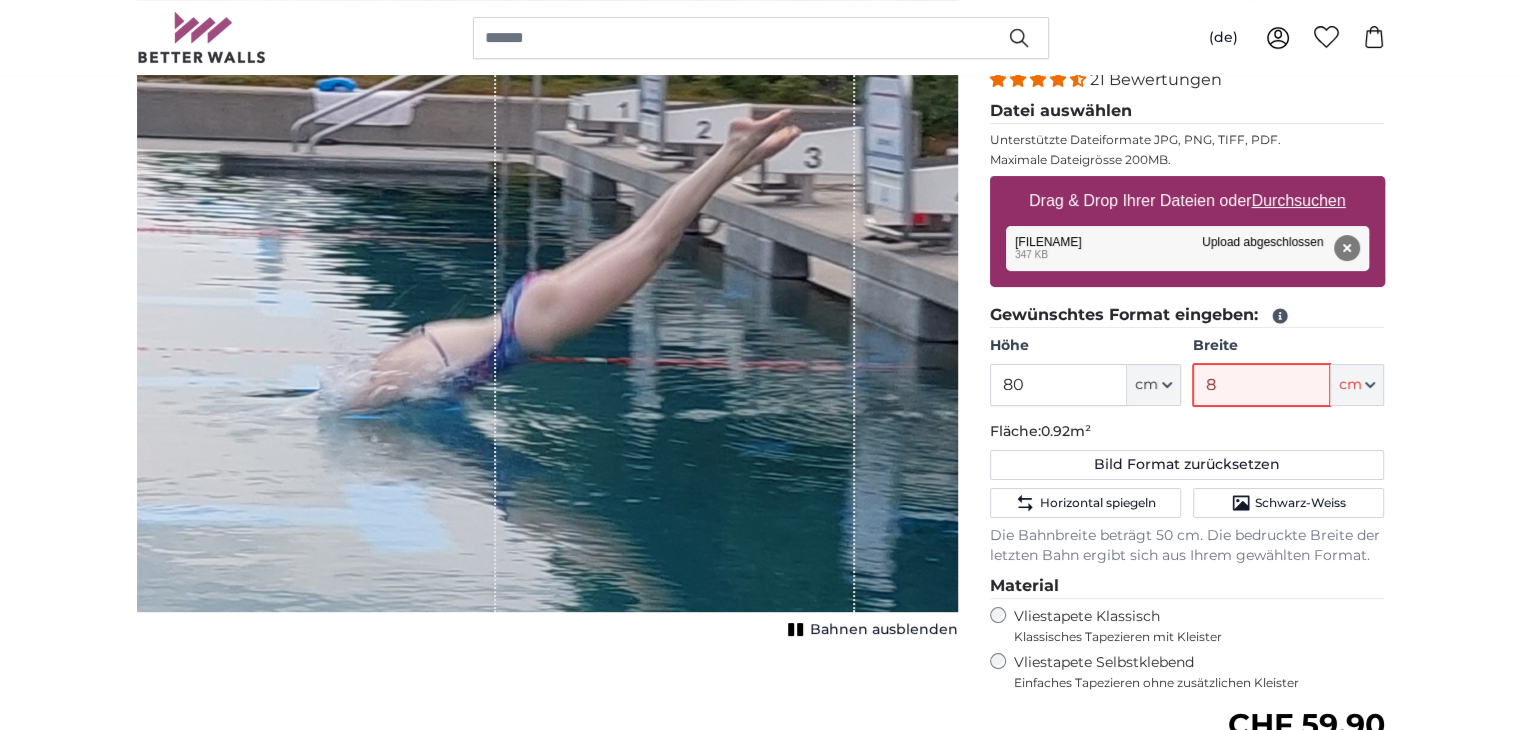 type on "80" 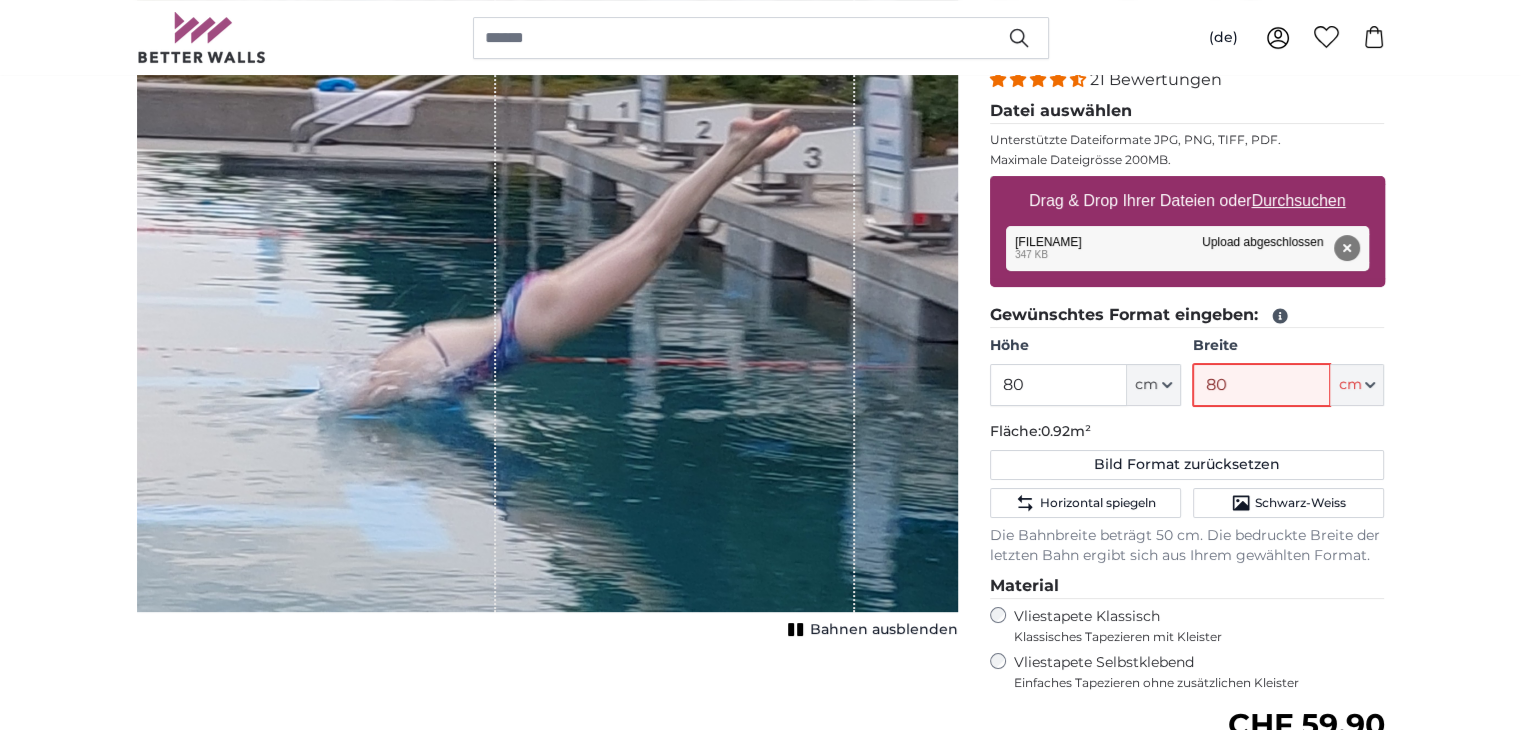 type 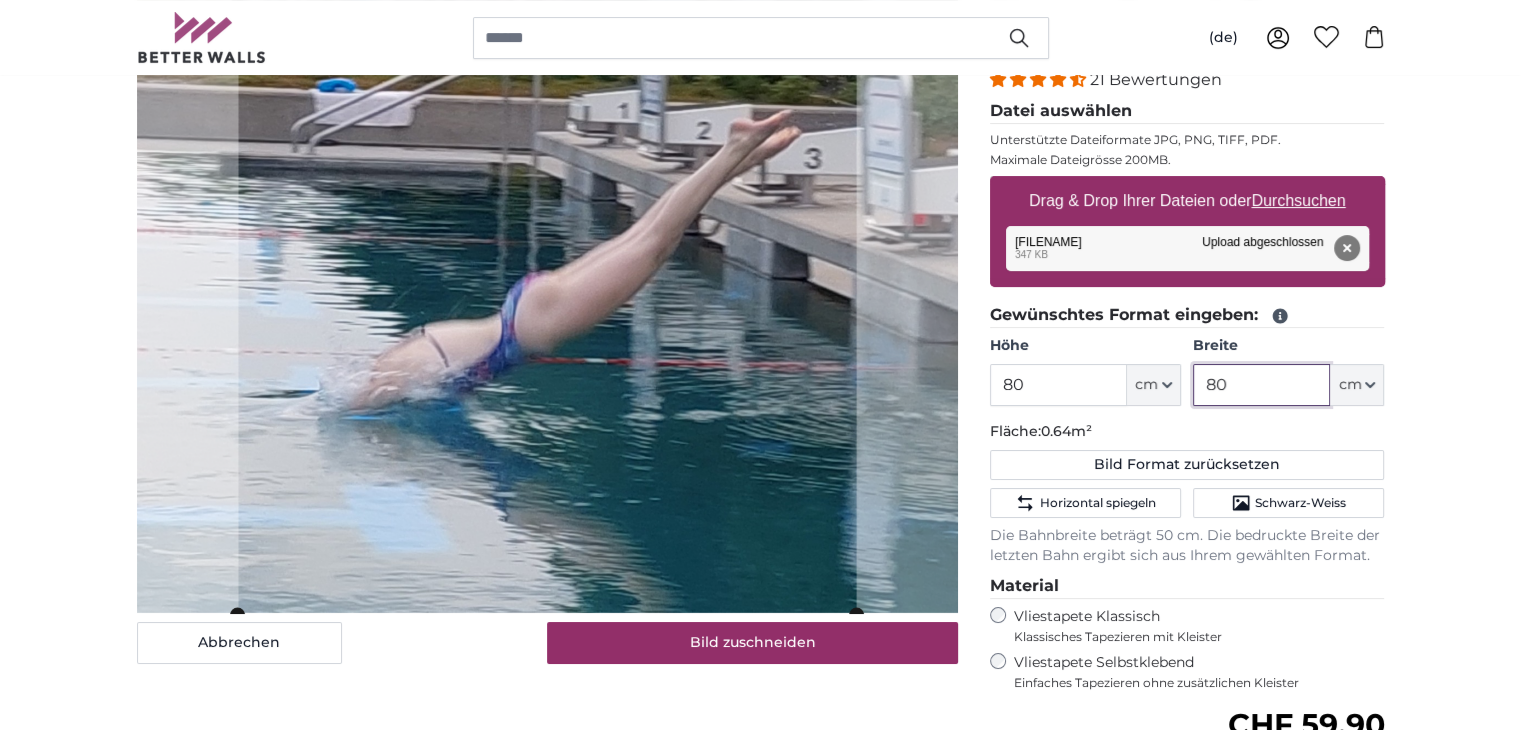 type on "80" 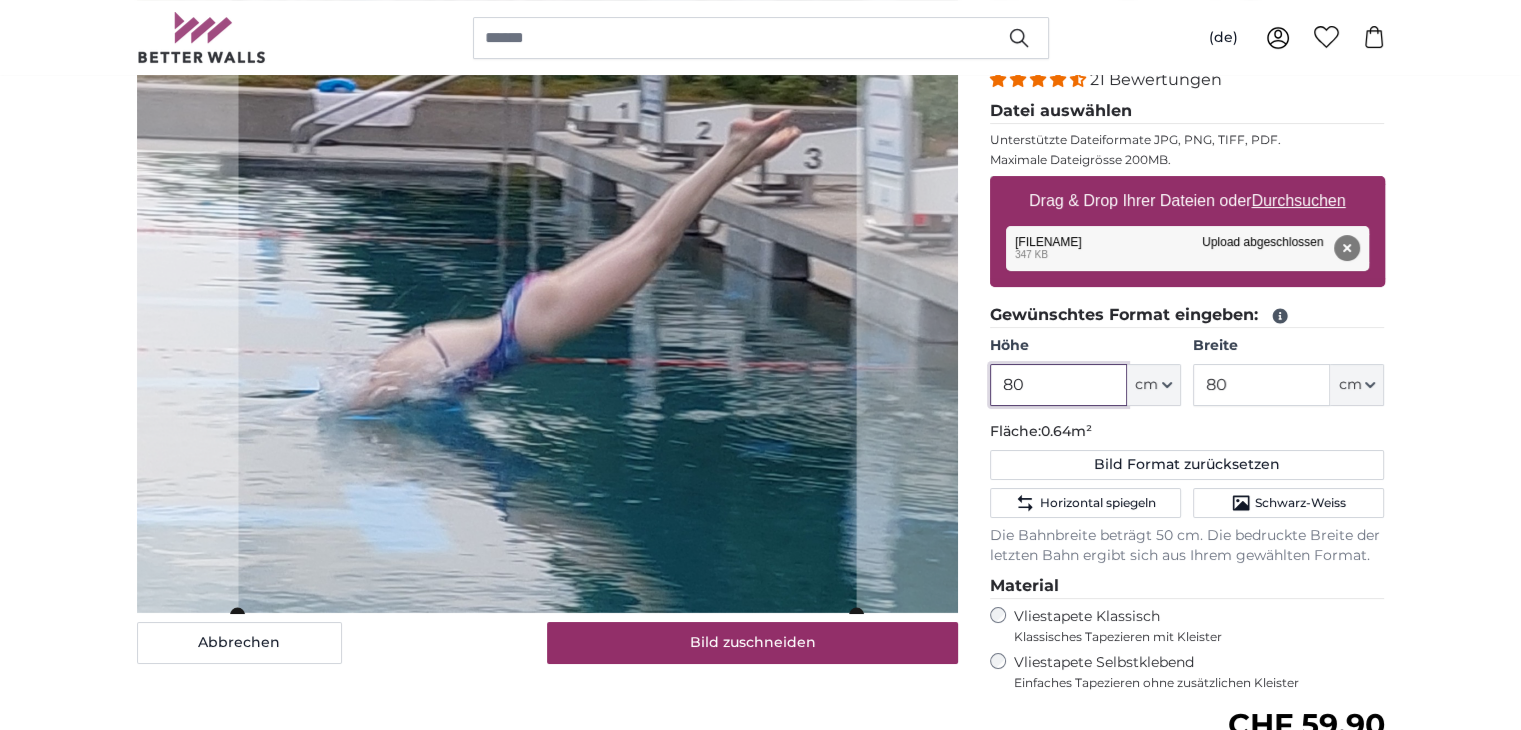 click on "80" at bounding box center [1058, 385] 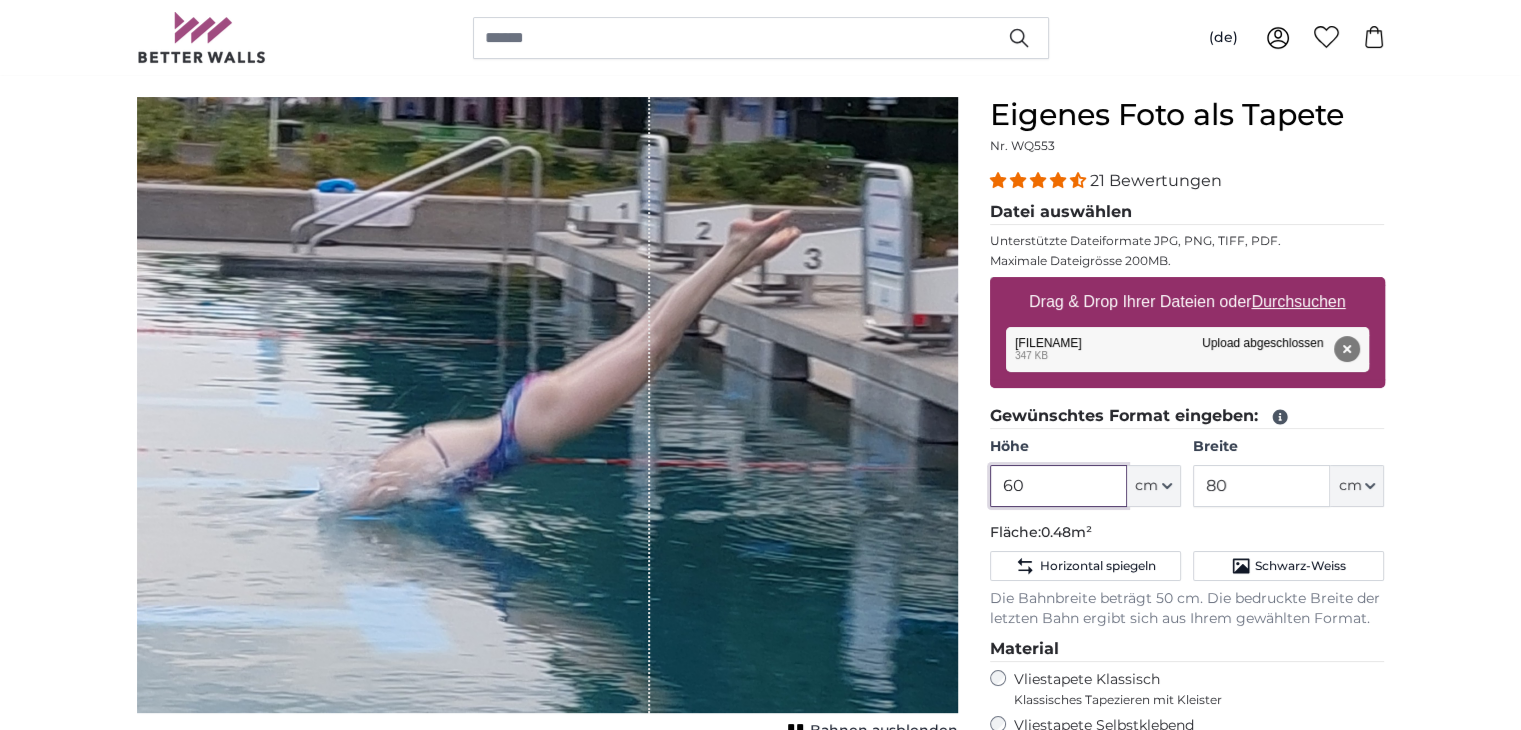 scroll, scrollTop: 170, scrollLeft: 0, axis: vertical 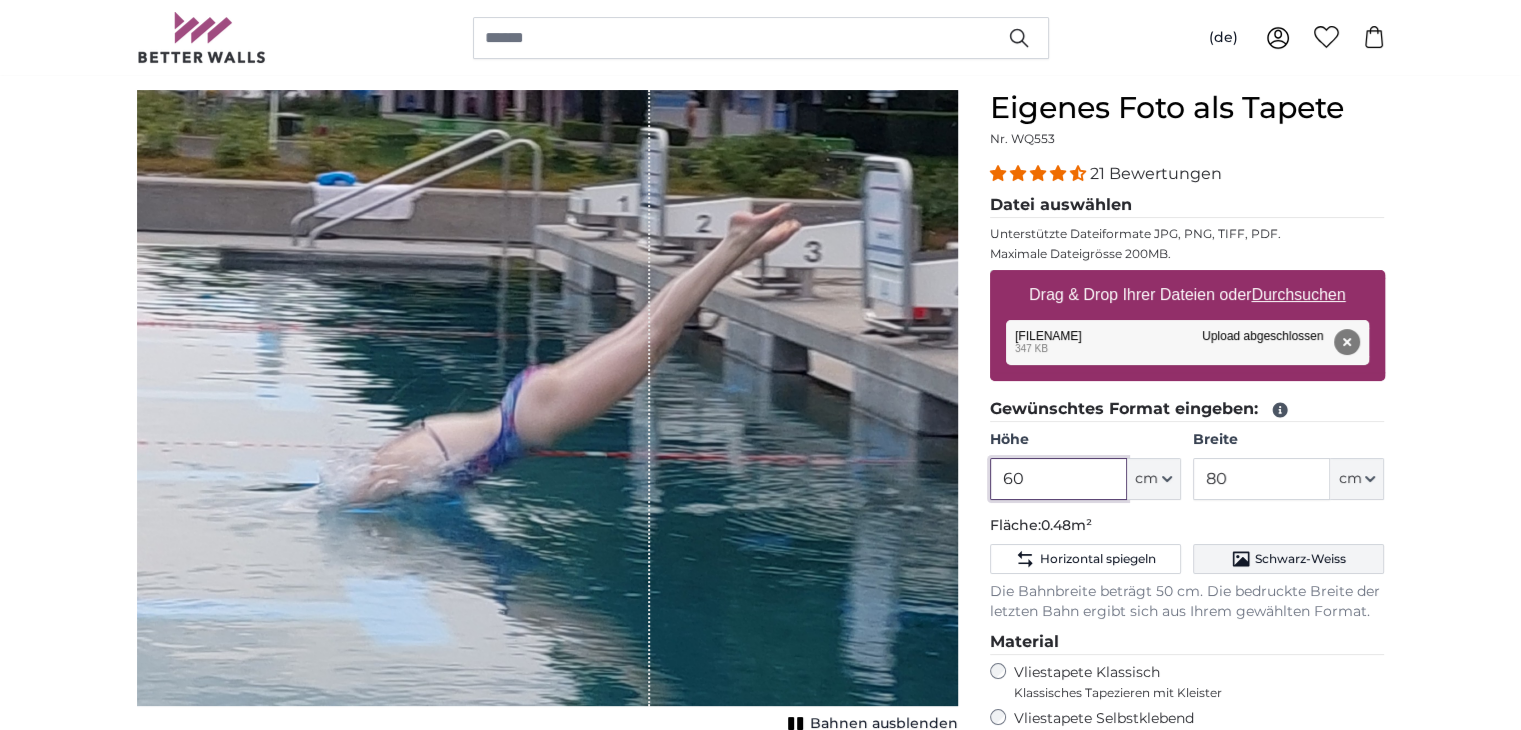 type on "60" 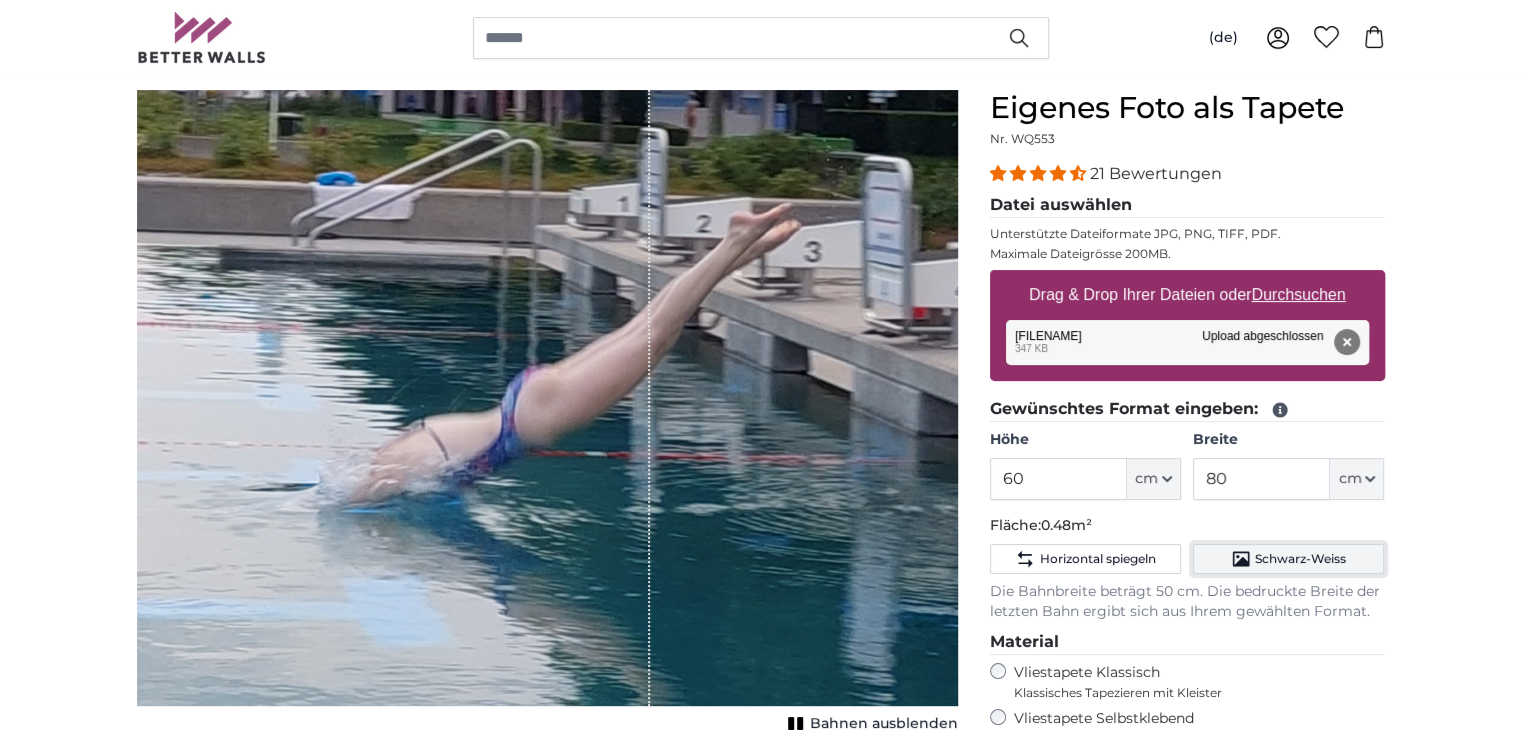 click on "Schwarz-Weiss" 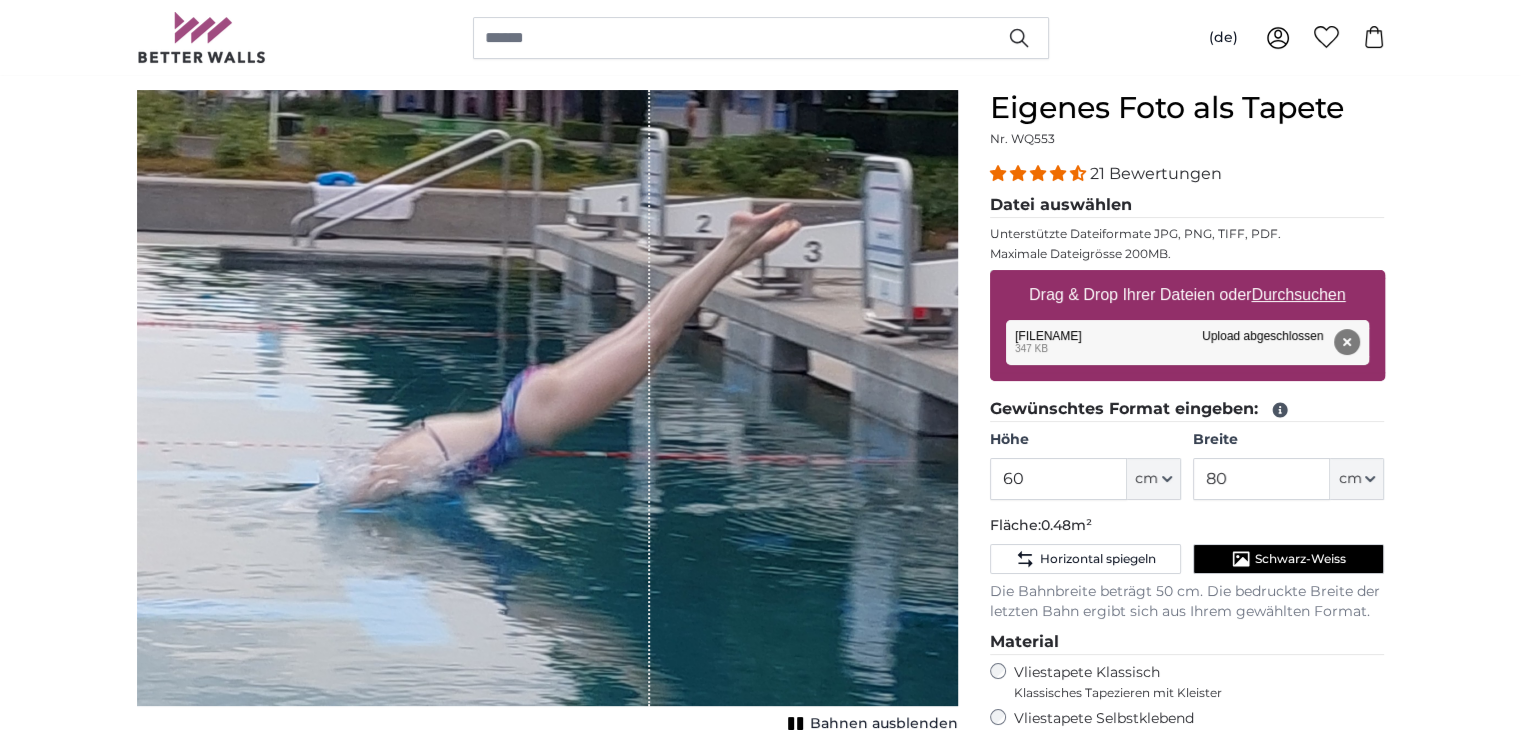 click on "Bahnen ausblenden" at bounding box center (884, 724) 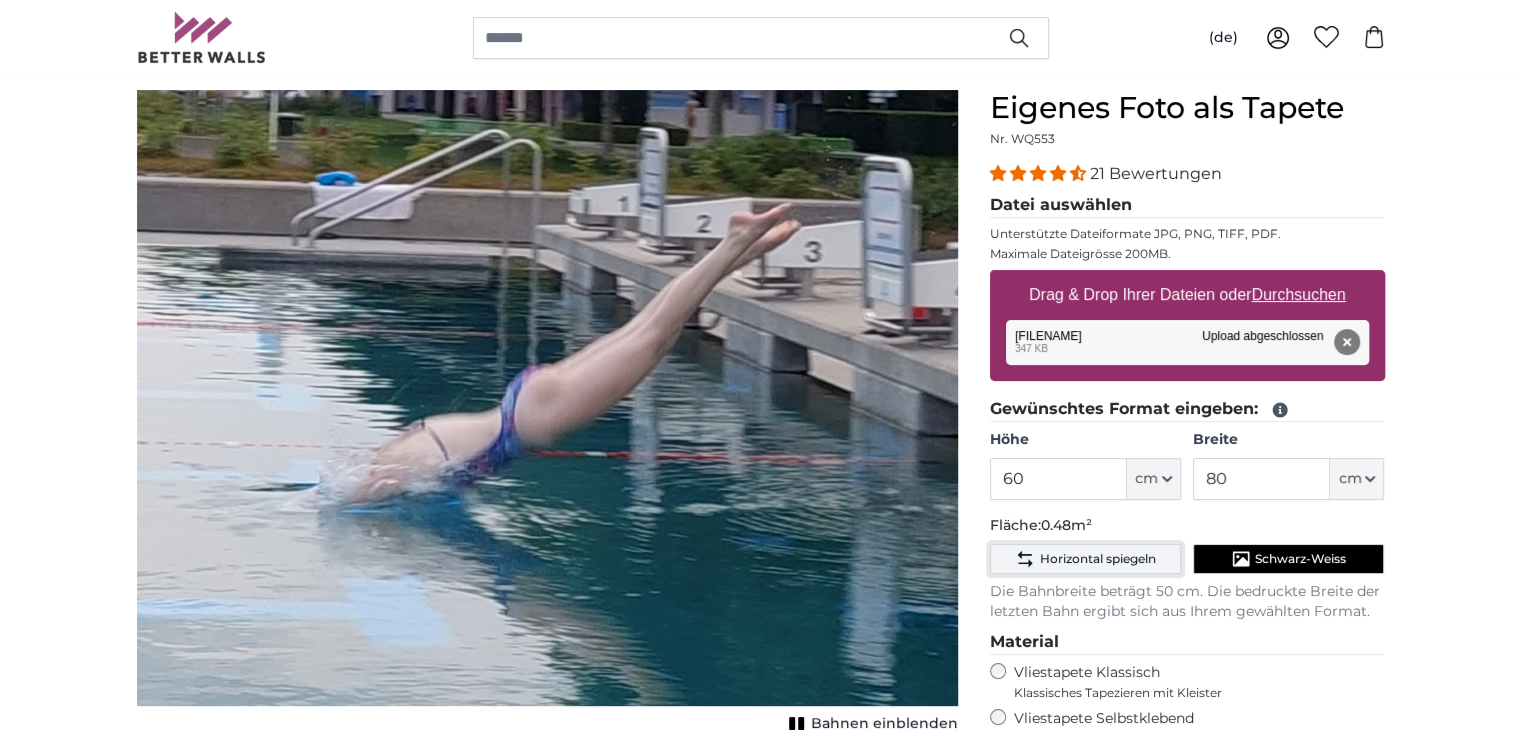 click on "Horizontal spiegeln" 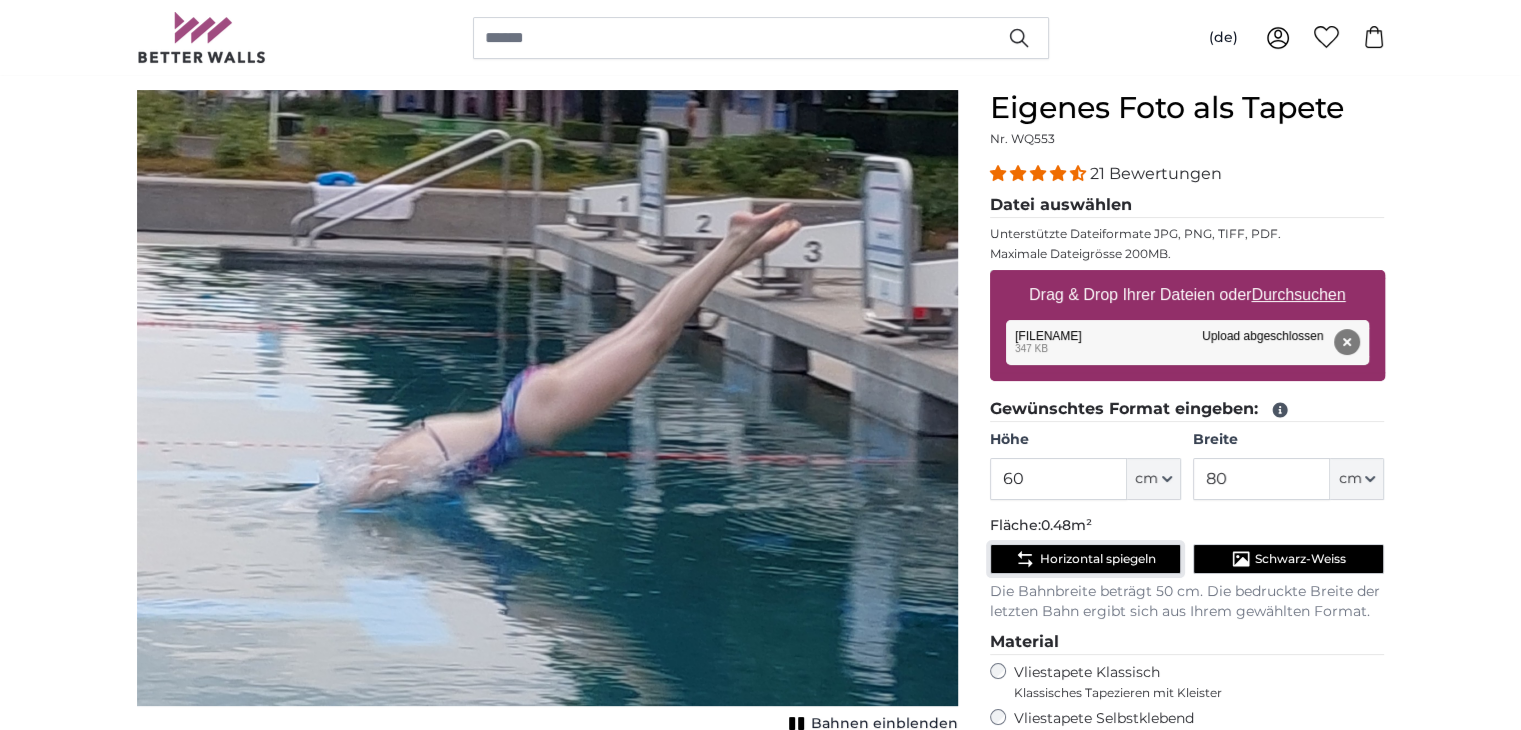 click on "Horizontal spiegeln" 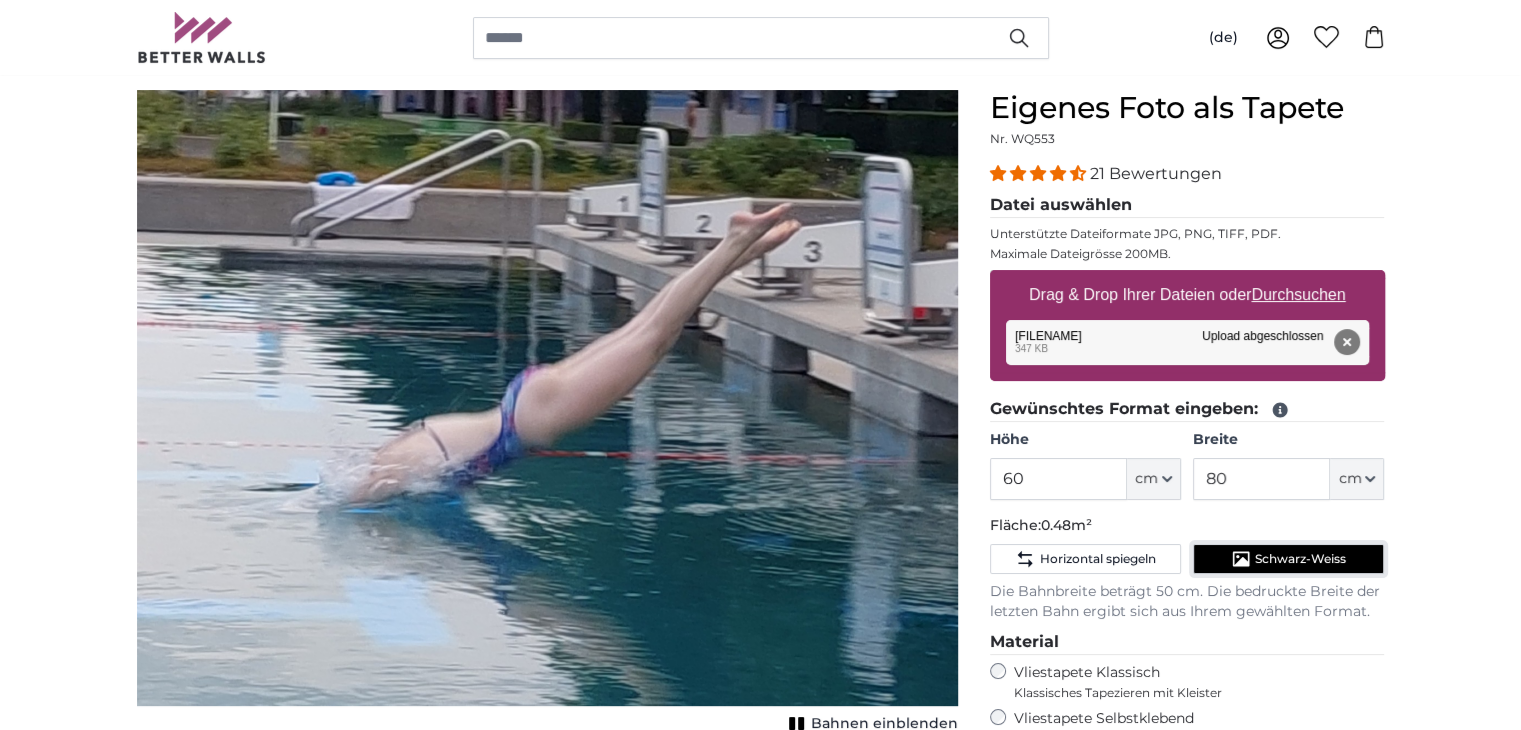 click on "Schwarz-Weiss" 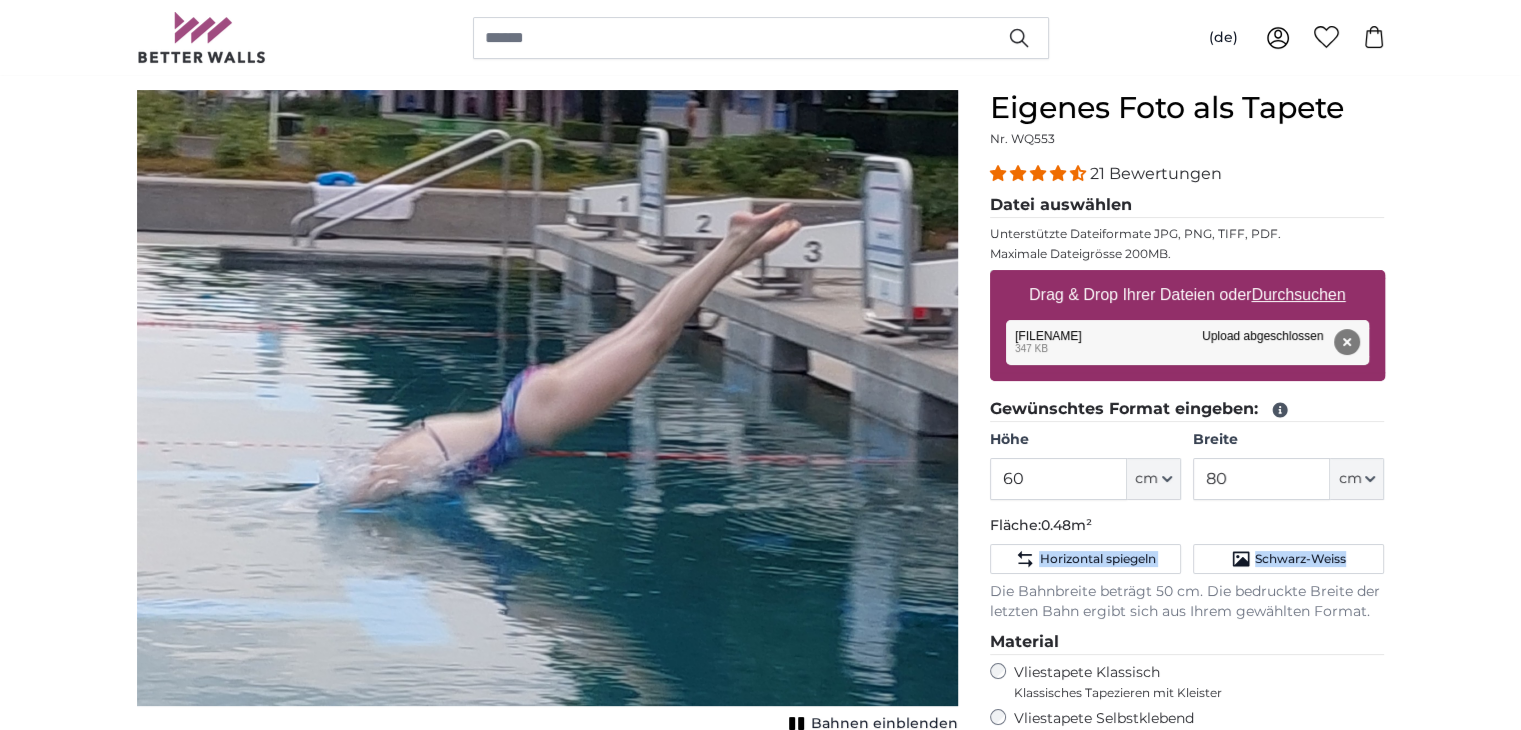 drag, startPoint x: 1380, startPoint y: 518, endPoint x: 1396, endPoint y: 569, distance: 53.450912 